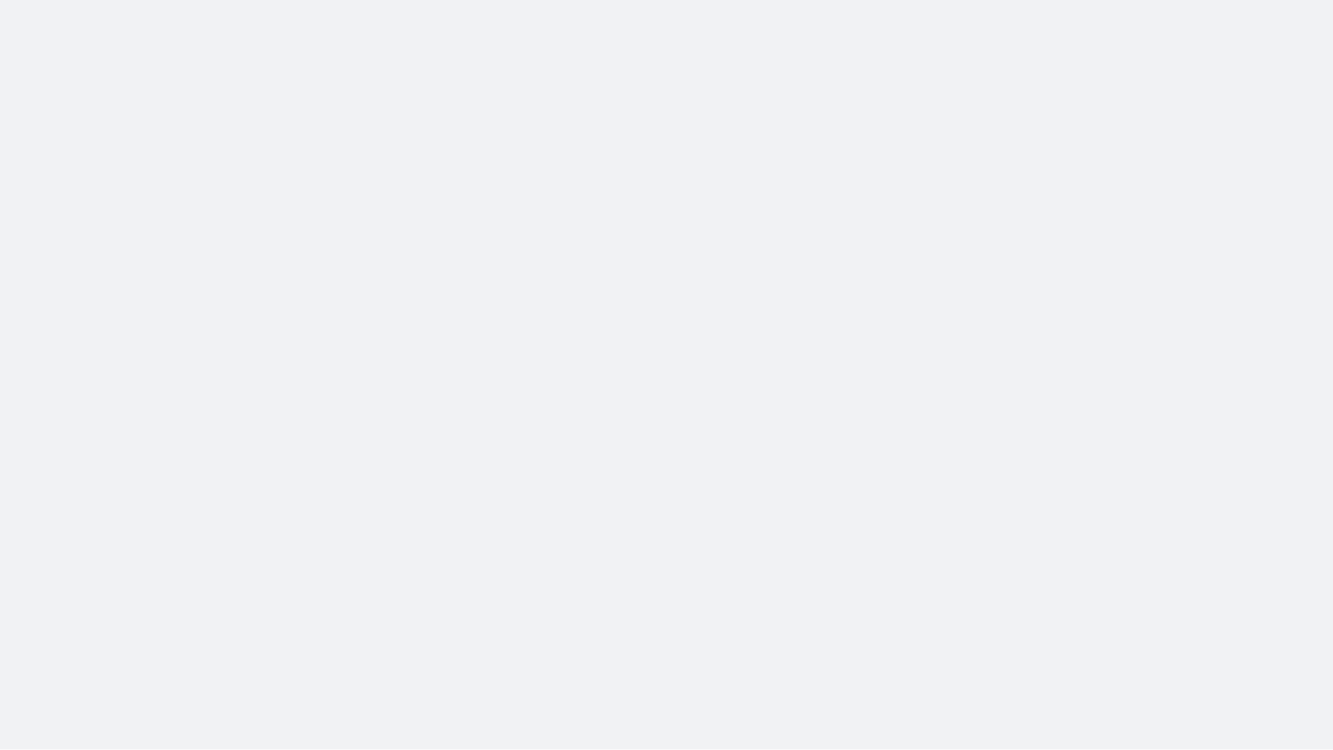 scroll, scrollTop: 0, scrollLeft: 0, axis: both 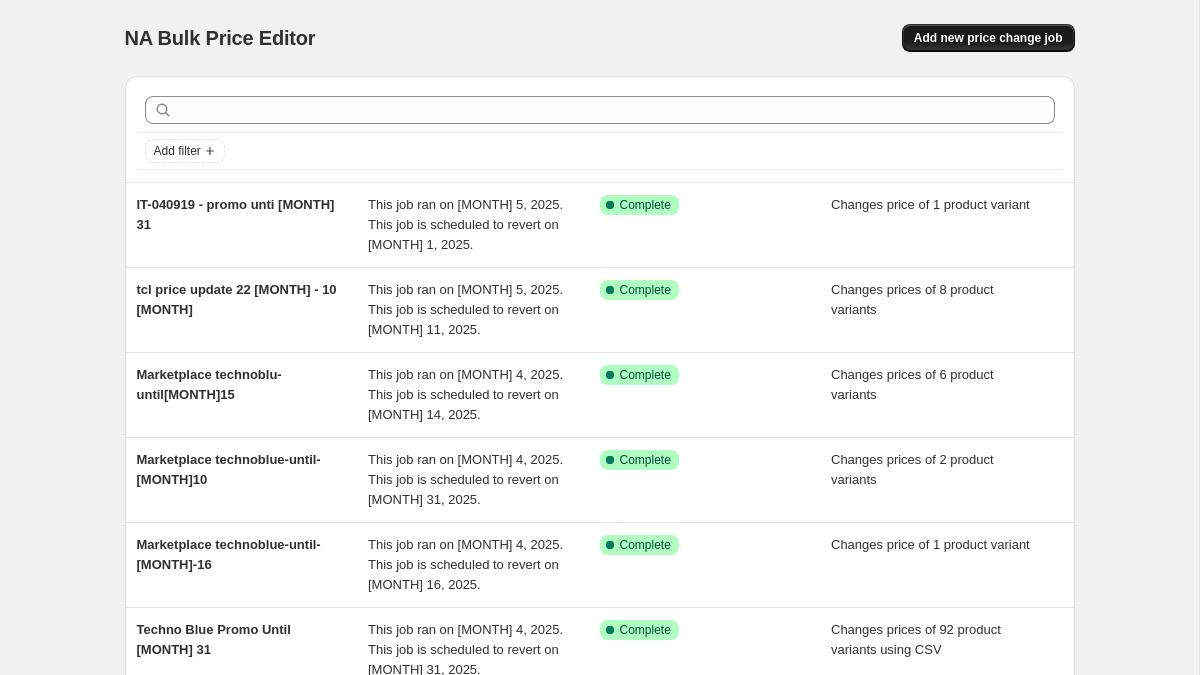 click on "Add new price change job" at bounding box center [988, 38] 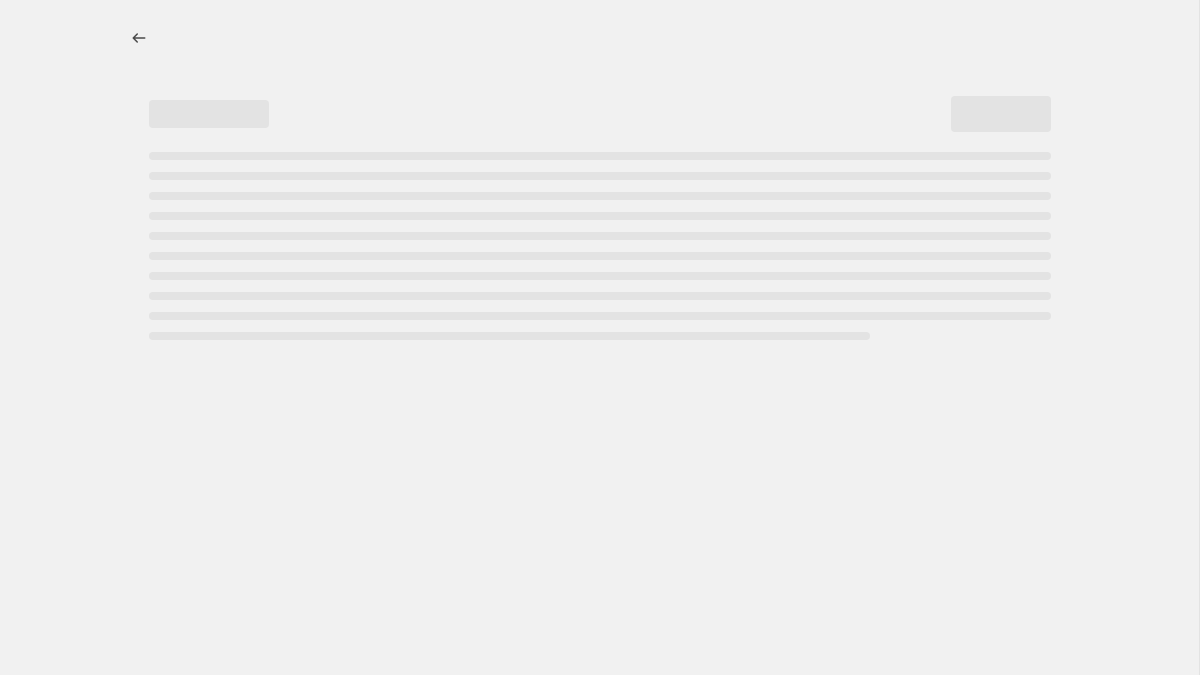select on "percentage" 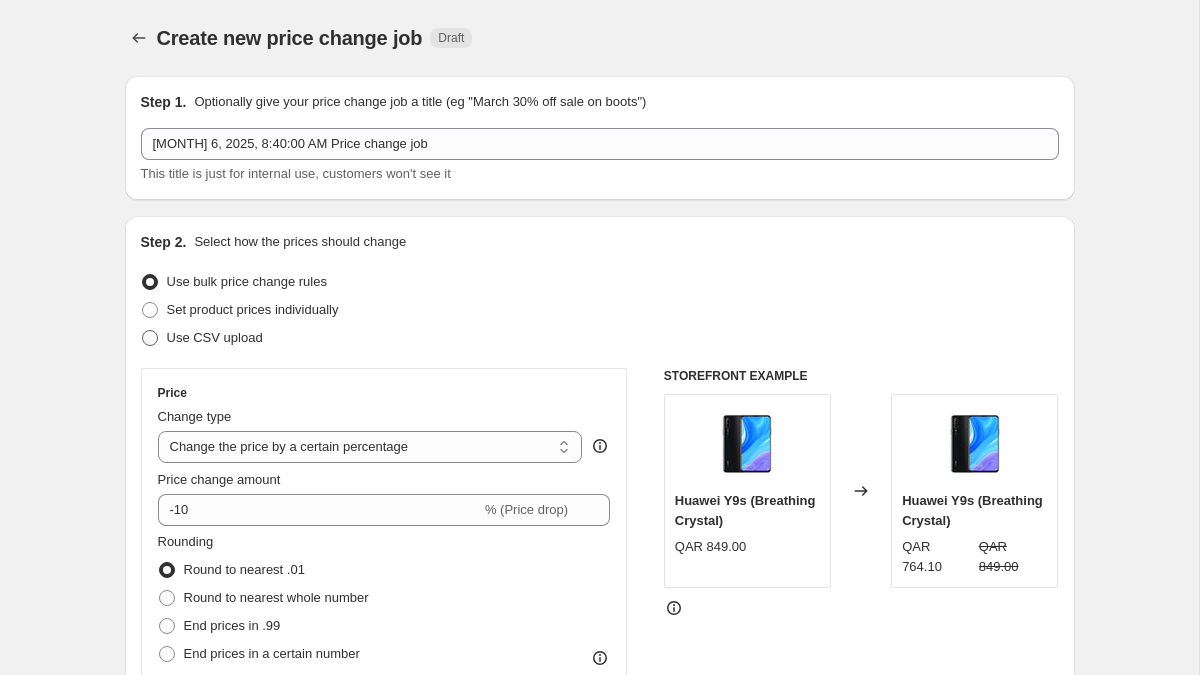click on "Use CSV upload" at bounding box center (215, 337) 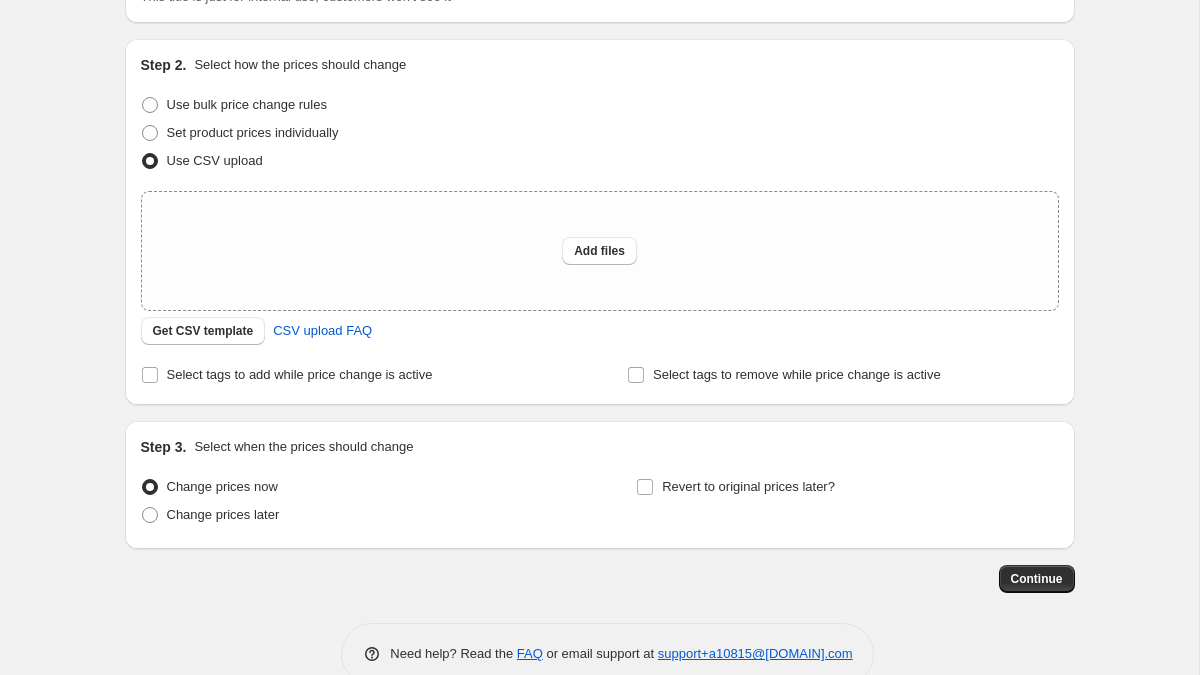 scroll, scrollTop: 208, scrollLeft: 0, axis: vertical 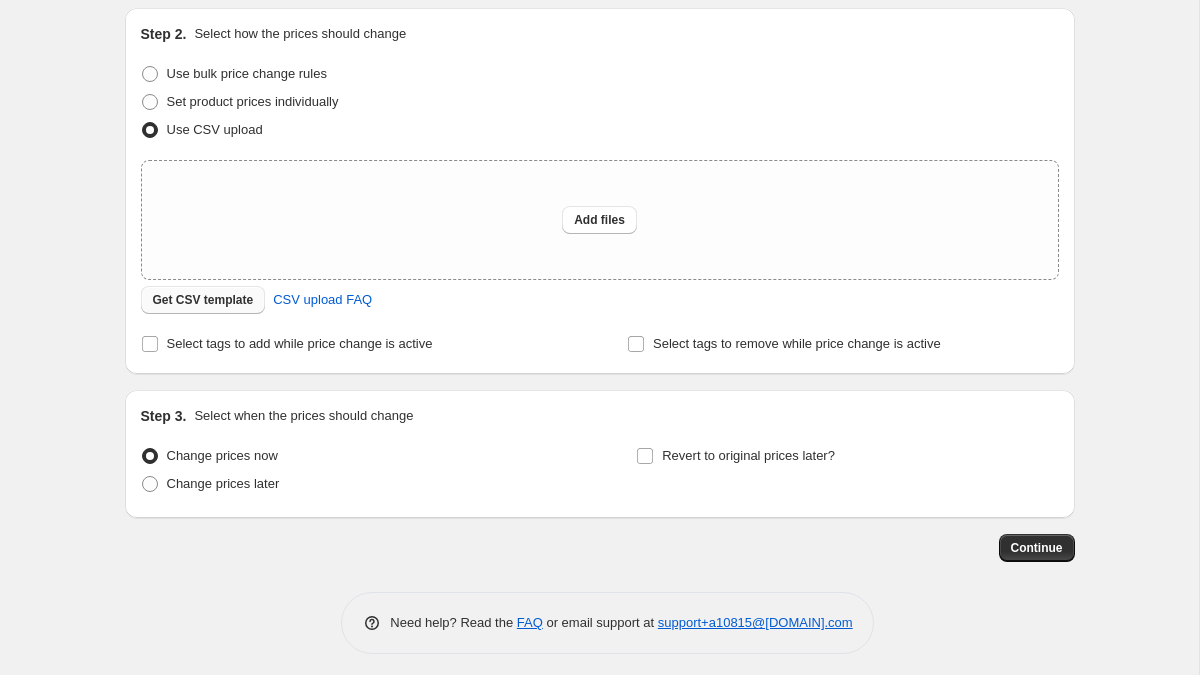 click on "Get CSV template" at bounding box center (203, 300) 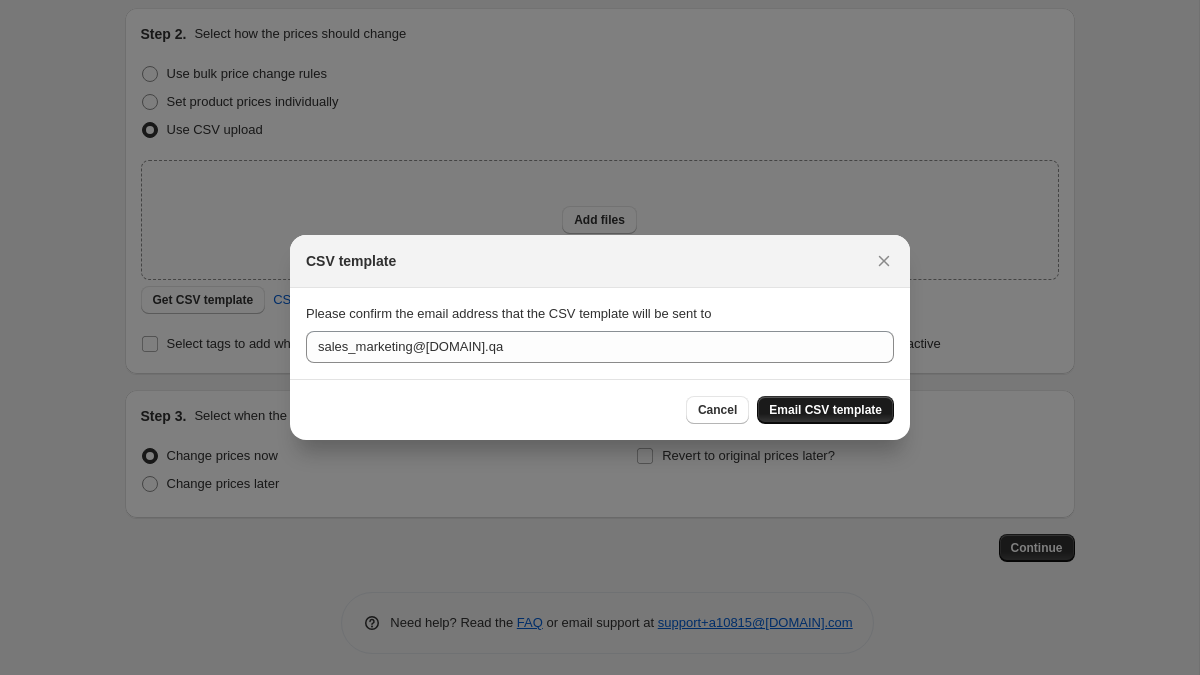 click on "Email CSV template" at bounding box center (825, 410) 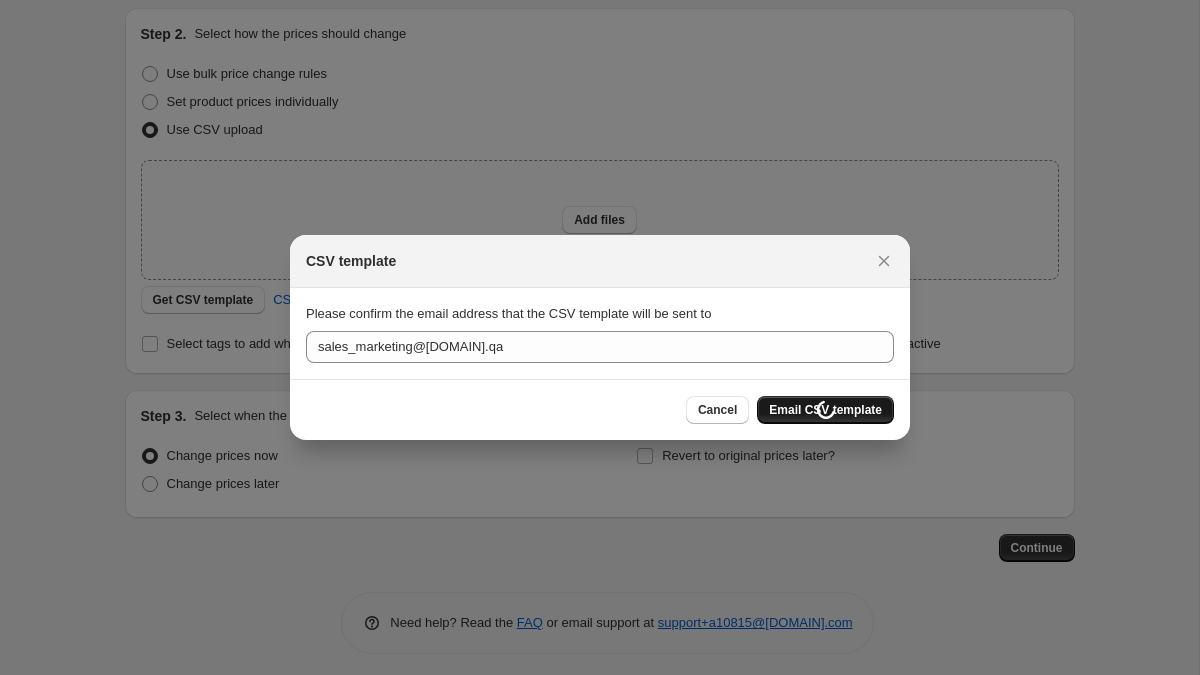 scroll, scrollTop: 208, scrollLeft: 0, axis: vertical 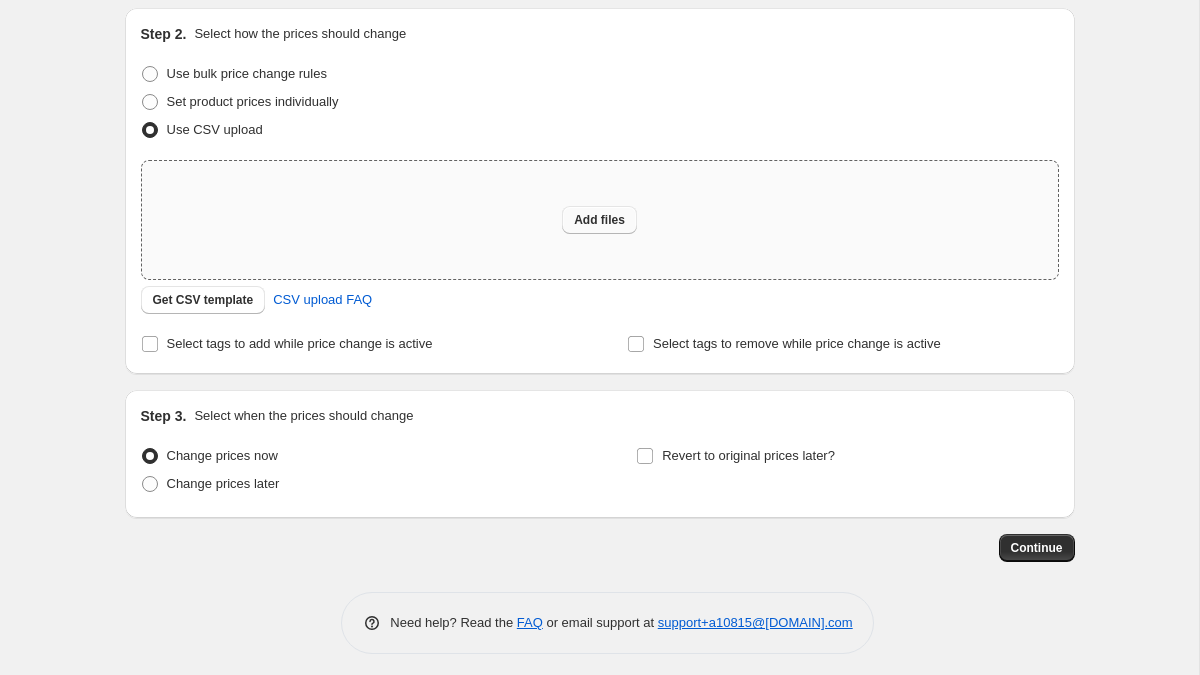 click on "Add files" at bounding box center (599, 220) 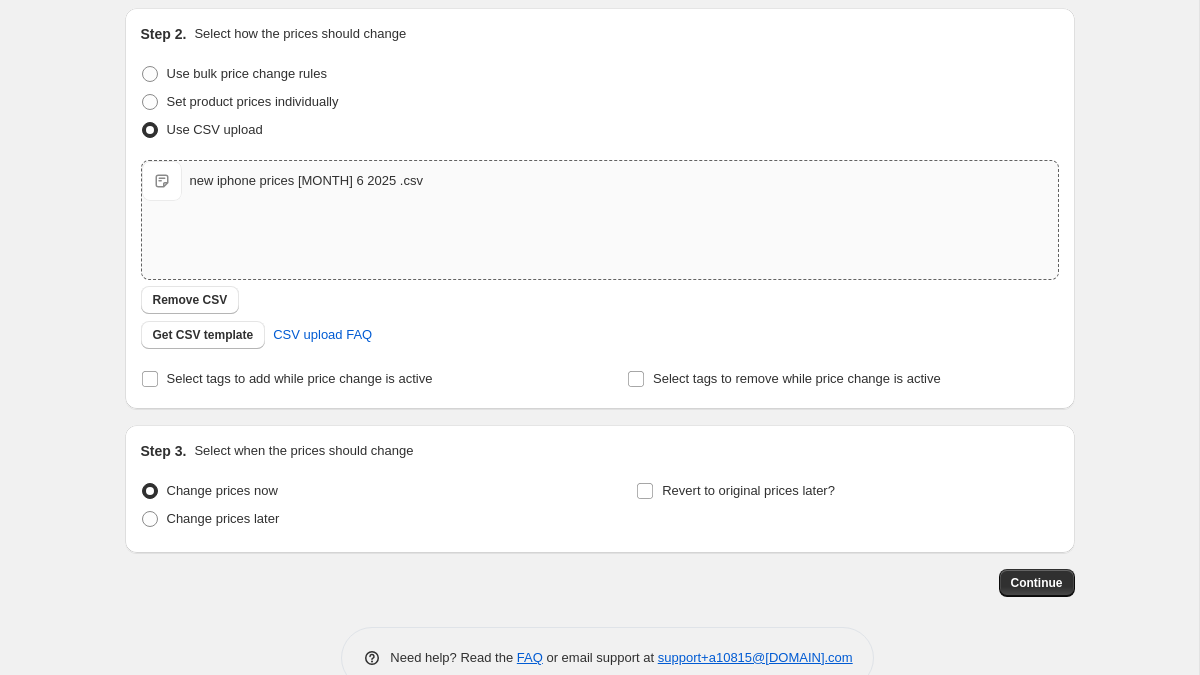 scroll, scrollTop: 0, scrollLeft: 0, axis: both 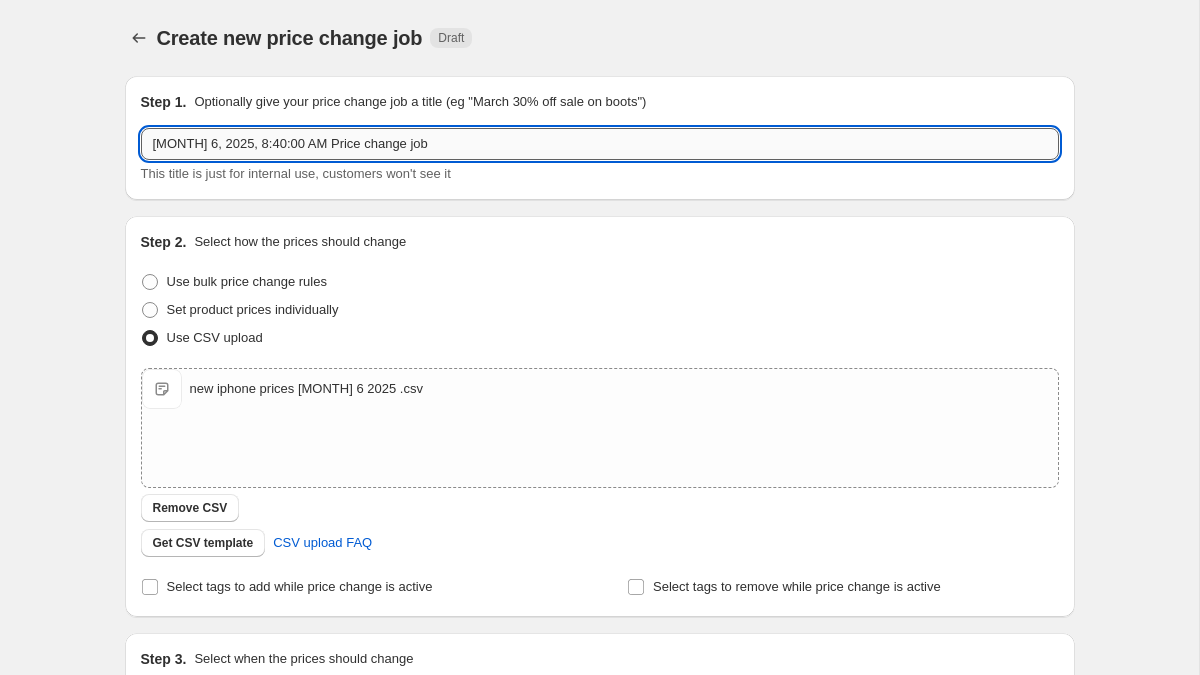 click on "Aug 6, 2025, 8:40:00 AM Price change job" at bounding box center (600, 144) 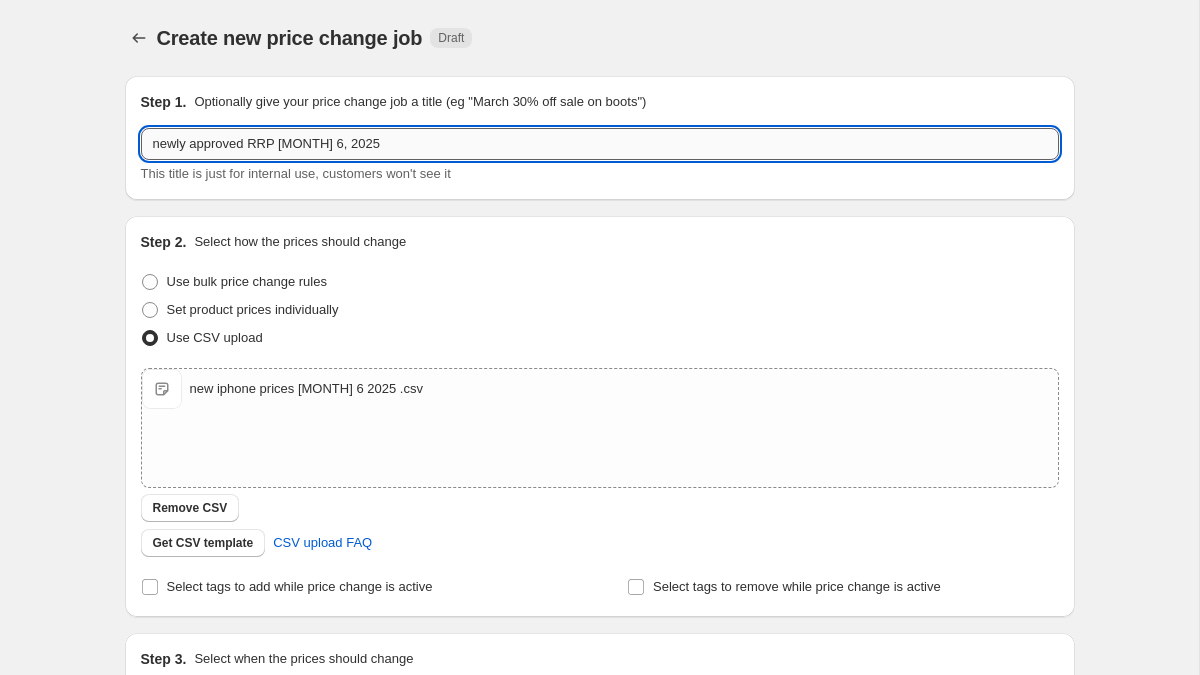 click on "newly approved RRP August 6, 2025" at bounding box center (600, 144) 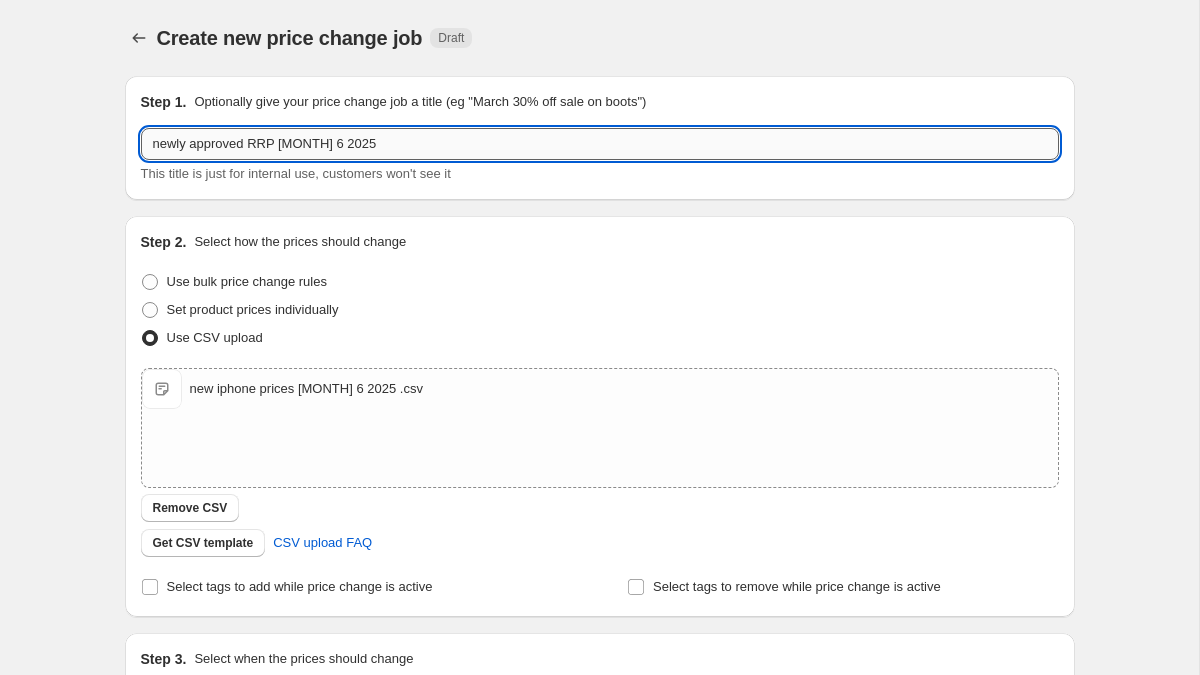 click on "newly approved RRP August 6 2025" at bounding box center [600, 144] 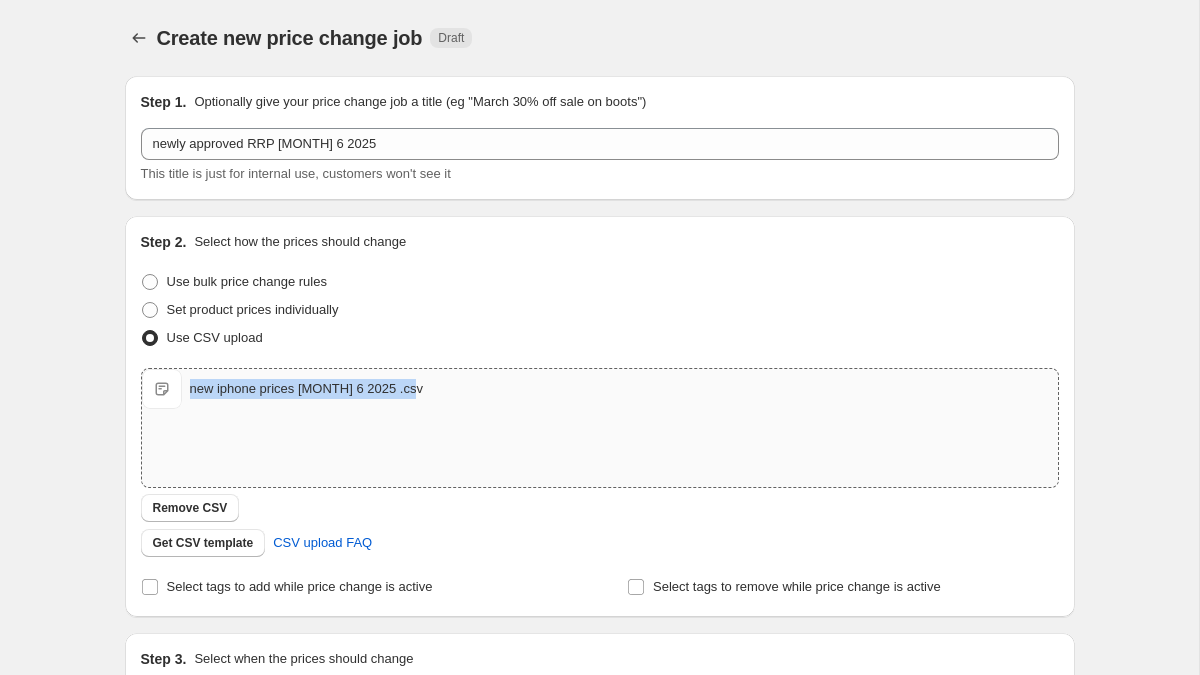 copy on "new iphone prices [MONTH] 6 2025 .csv" 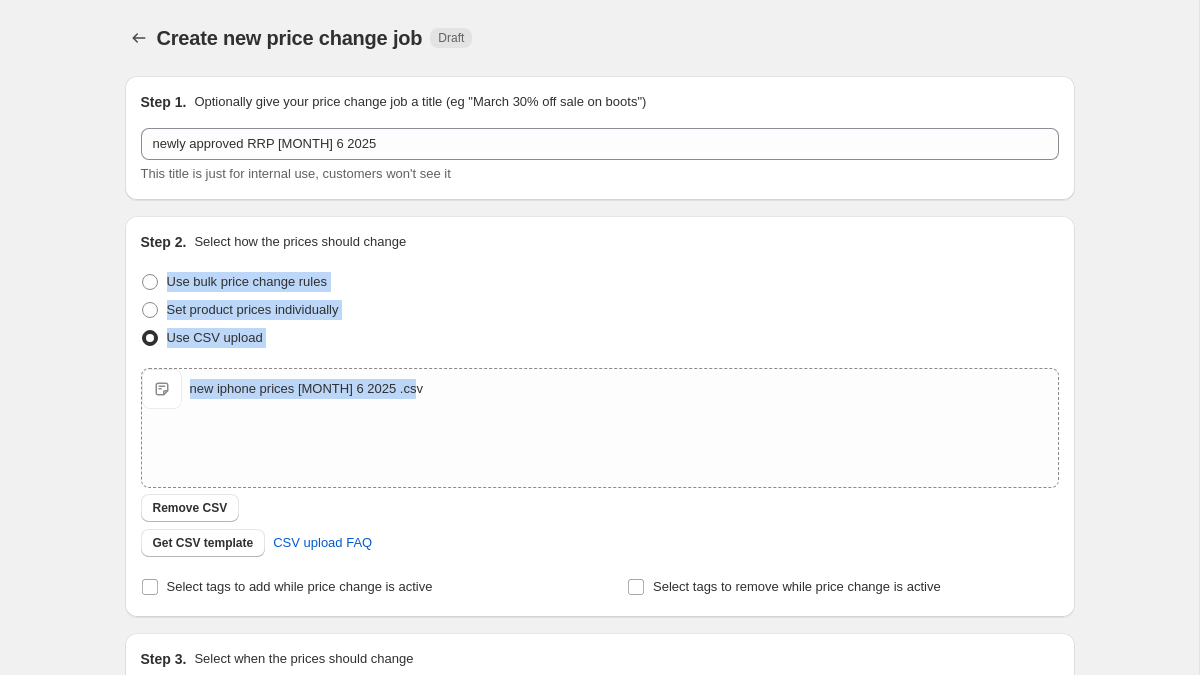 drag, startPoint x: 505, startPoint y: 390, endPoint x: 242, endPoint y: 260, distance: 293.37518 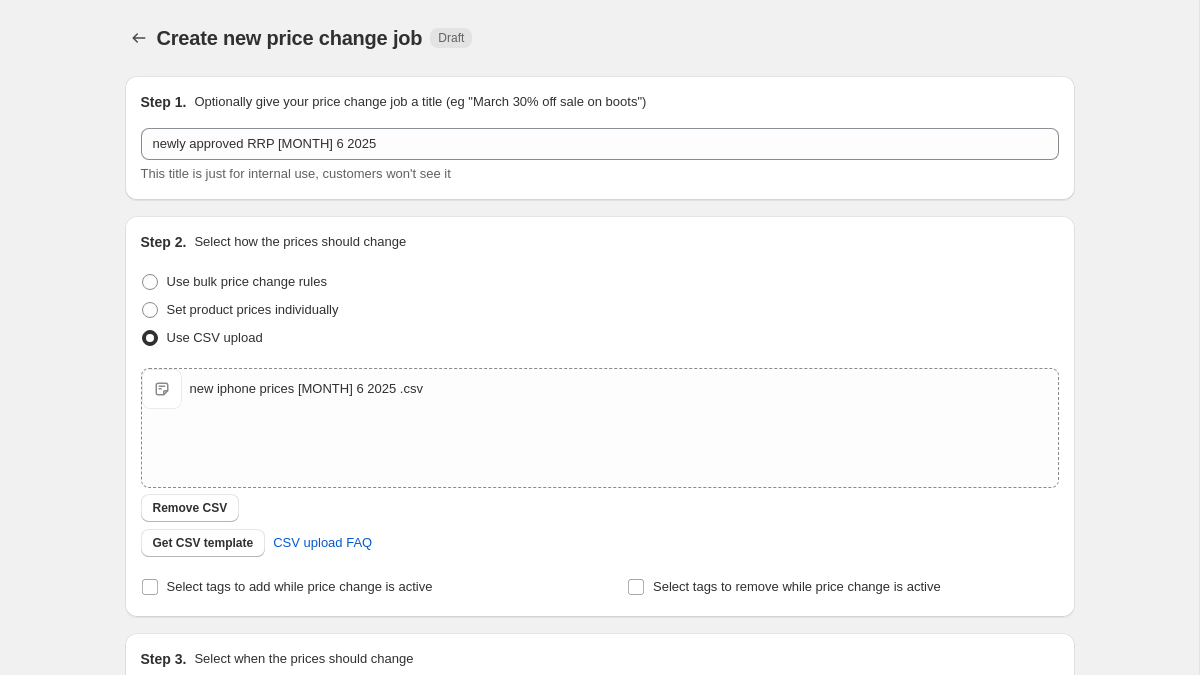 click on "Step 2. Select how the prices should change Use bulk price change rules Set product prices individually Use CSV upload Upload files new iphone prices August 6 2025 .csv new iphone prices August 6 2025 .csv Remove CSV Get CSV template CSV upload FAQ Select tags to add while price change is active Select tags to remove while price change is active" at bounding box center (600, 416) 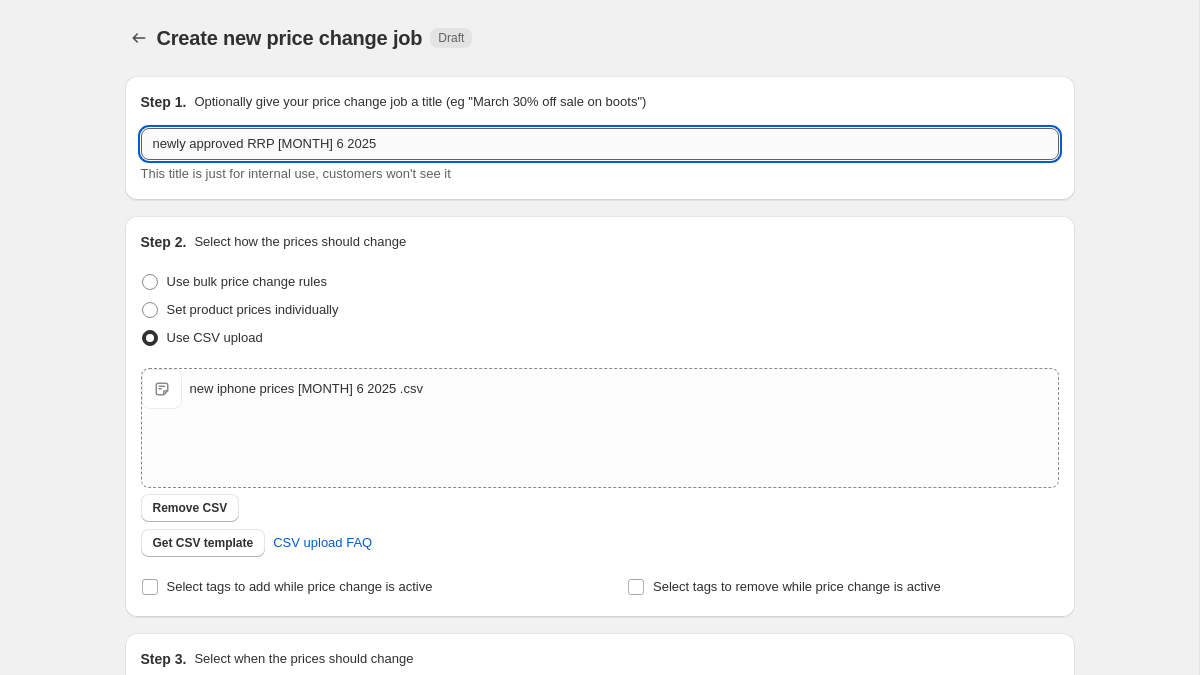 click on "newly approved RRP August 6 2025" at bounding box center (600, 144) 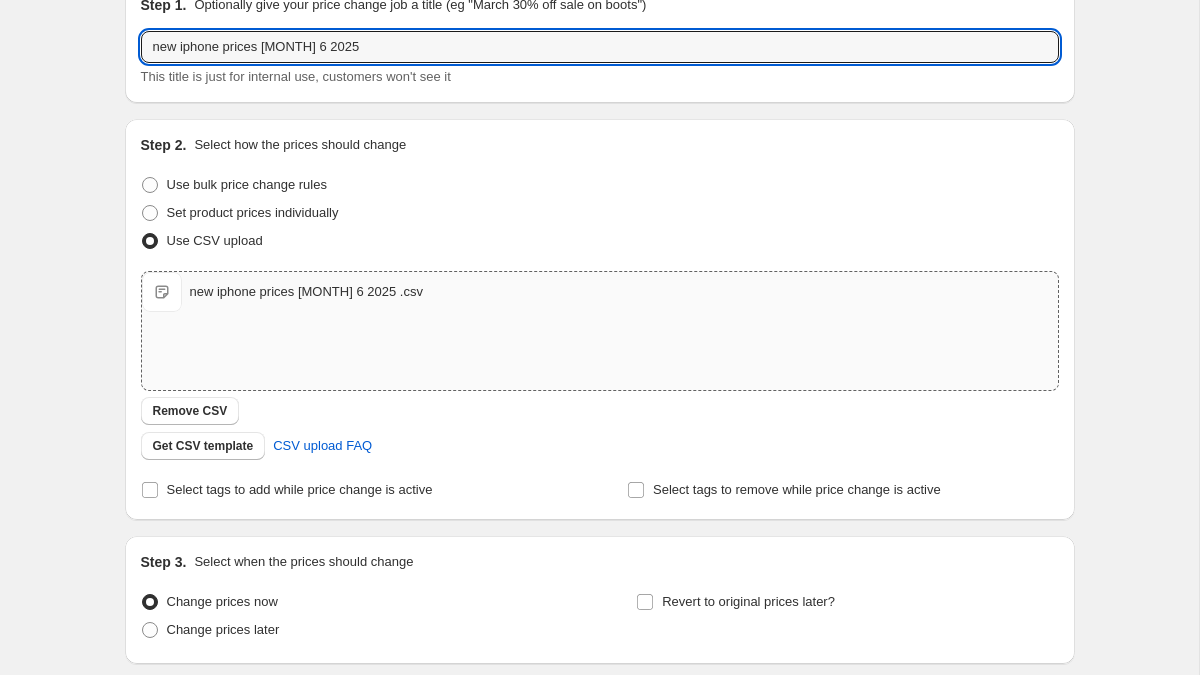 scroll, scrollTop: 0, scrollLeft: 0, axis: both 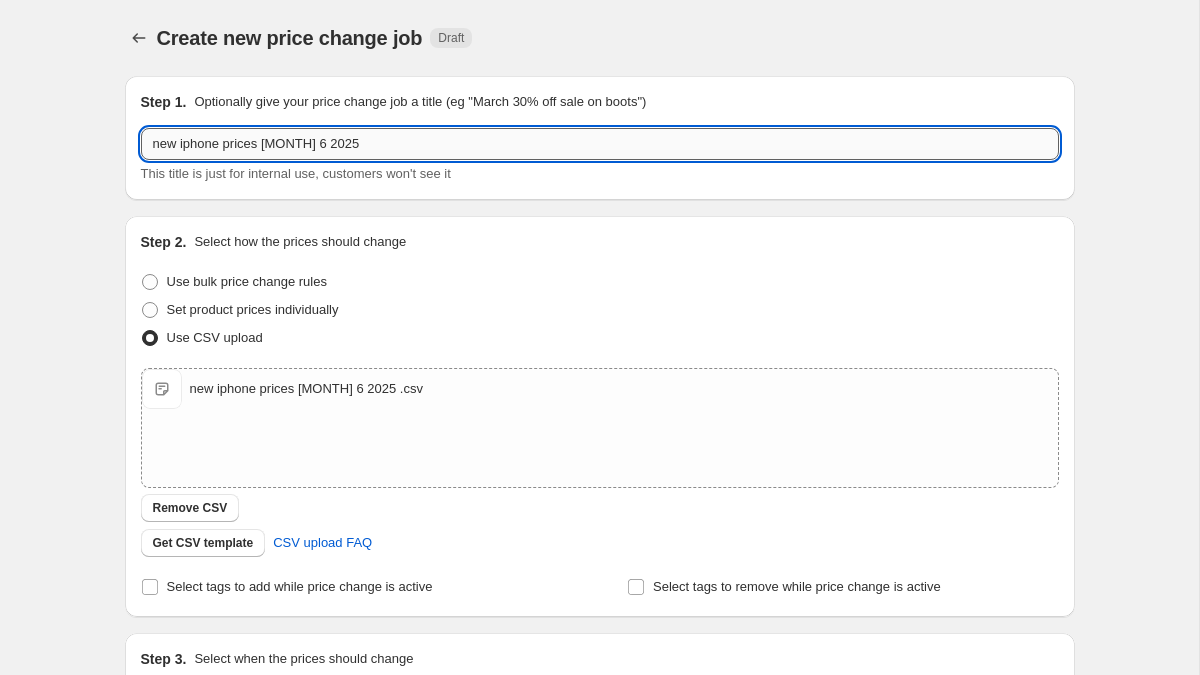 click on "new iphone prices [MONTH] 6 2025" at bounding box center (600, 144) 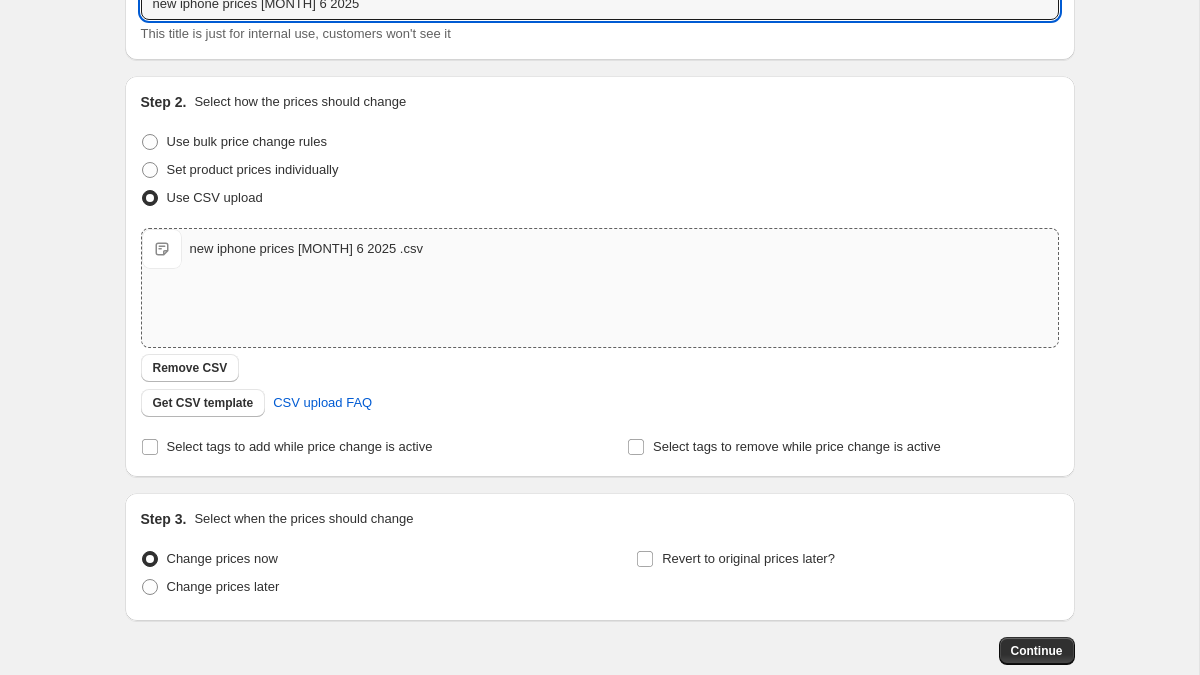 scroll, scrollTop: 252, scrollLeft: 0, axis: vertical 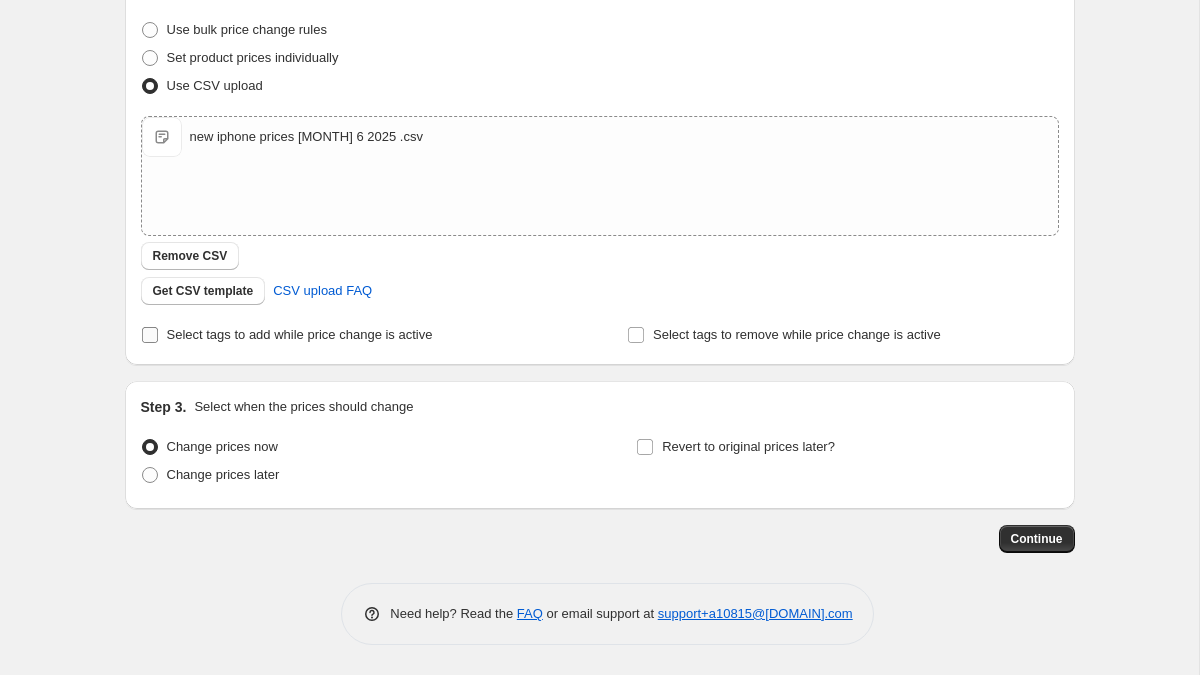 type on "new iphone prices [MONTH] 6 2025" 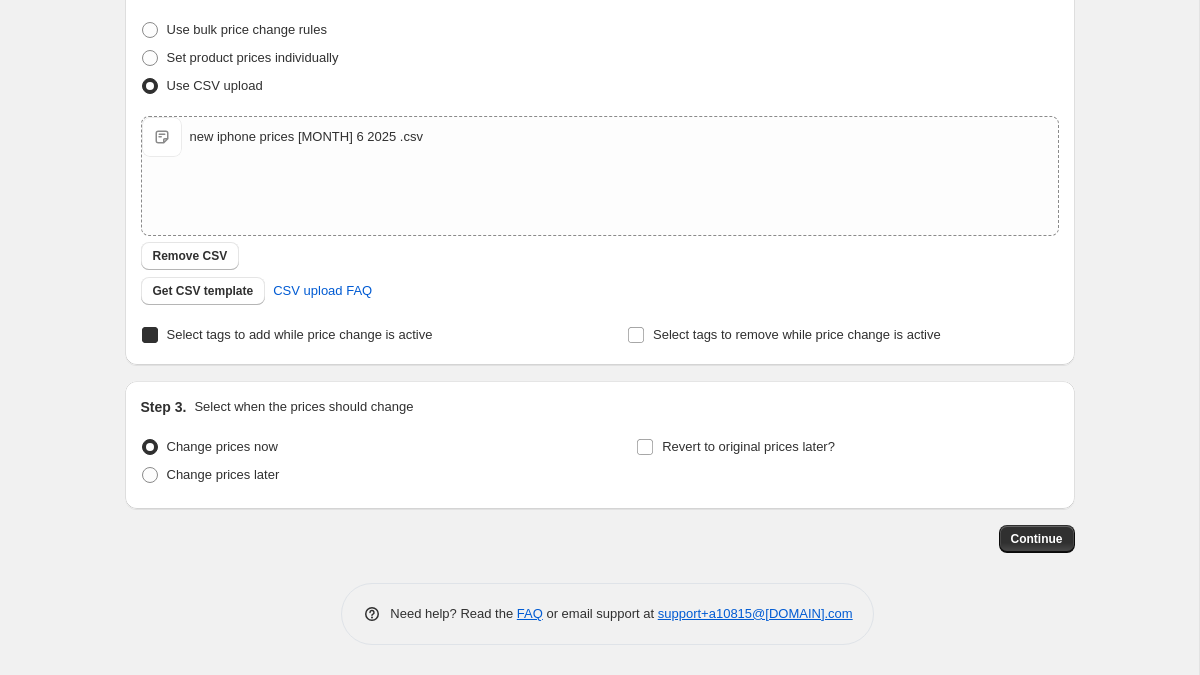 checkbox on "true" 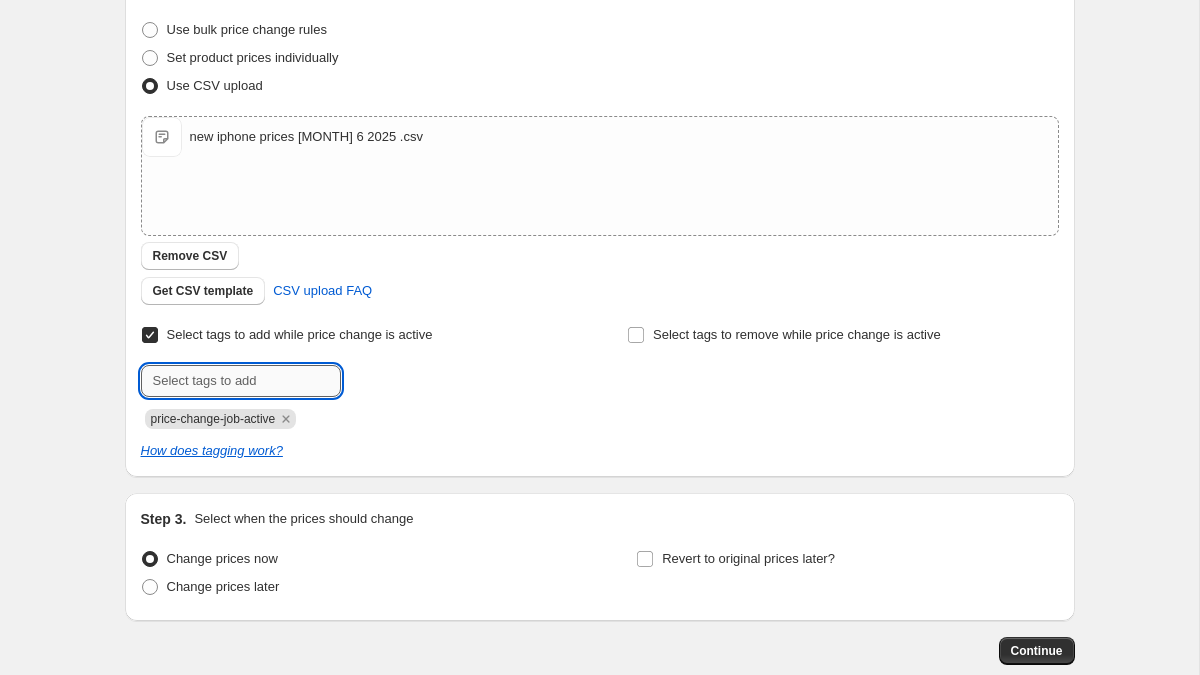 click at bounding box center (241, 381) 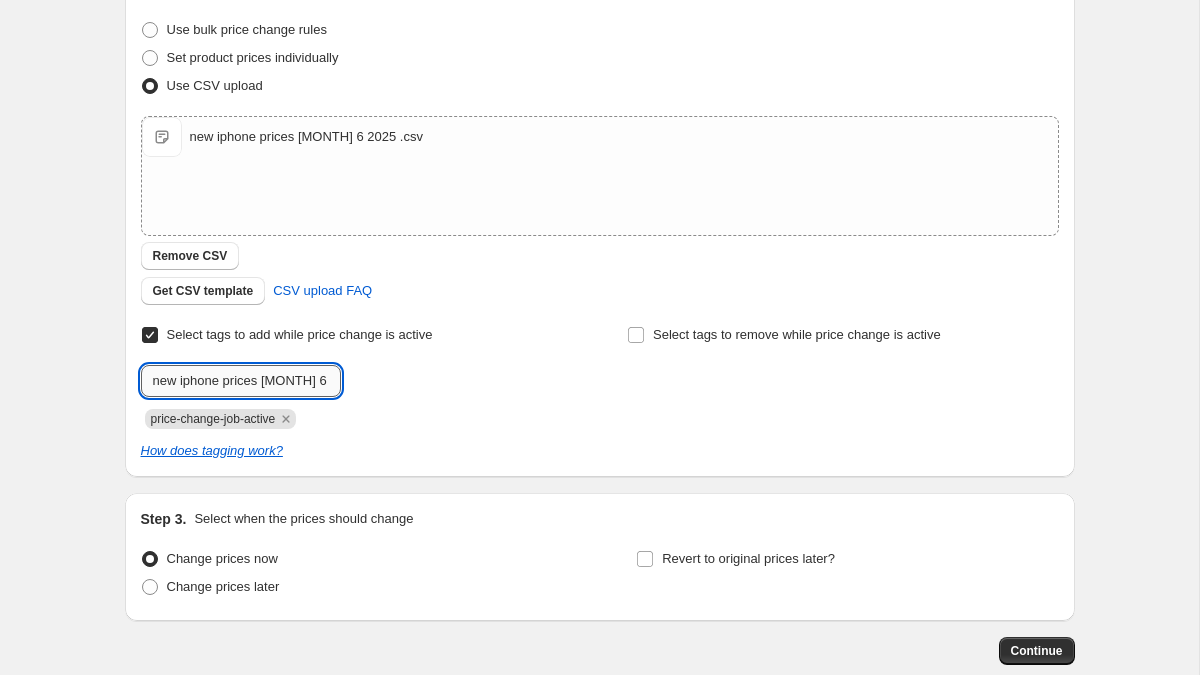 scroll, scrollTop: 0, scrollLeft: 32, axis: horizontal 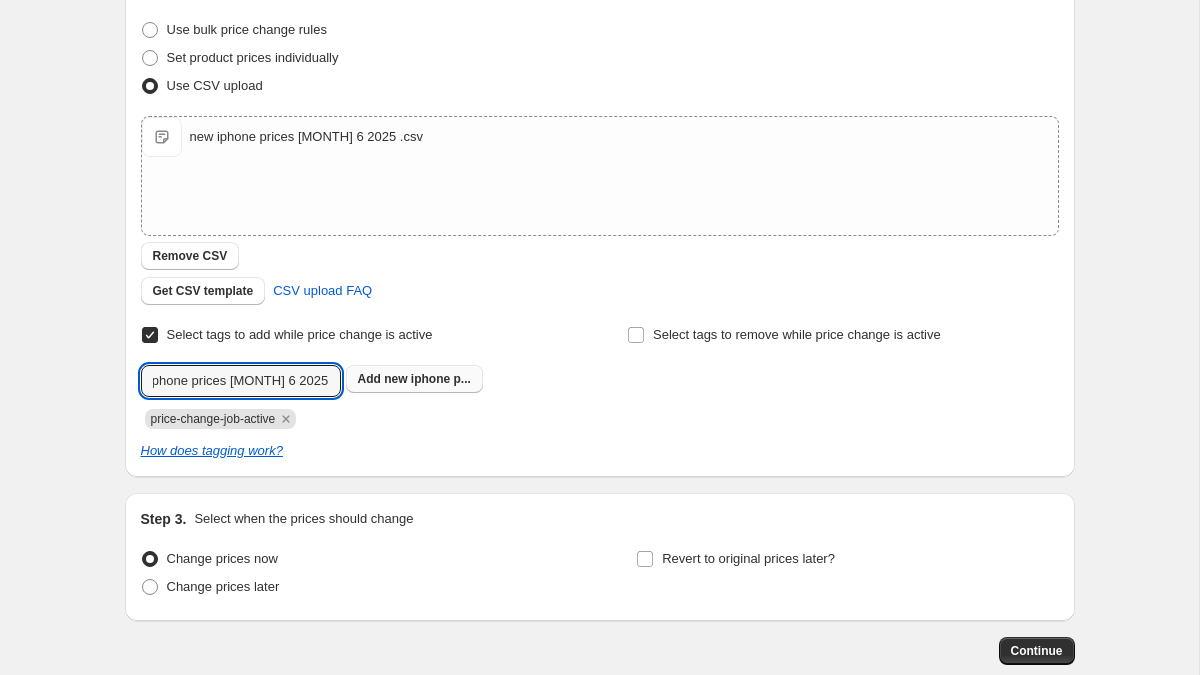 type on "new iphone prices [MONTH] 6 2025" 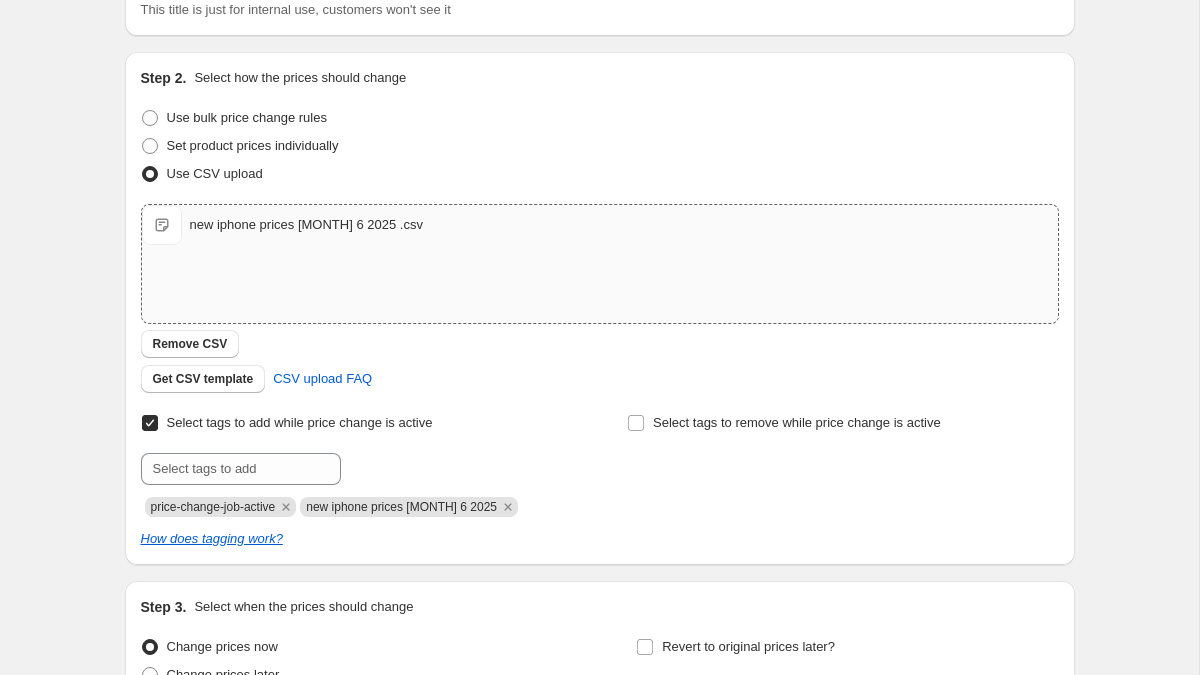 scroll, scrollTop: 364, scrollLeft: 0, axis: vertical 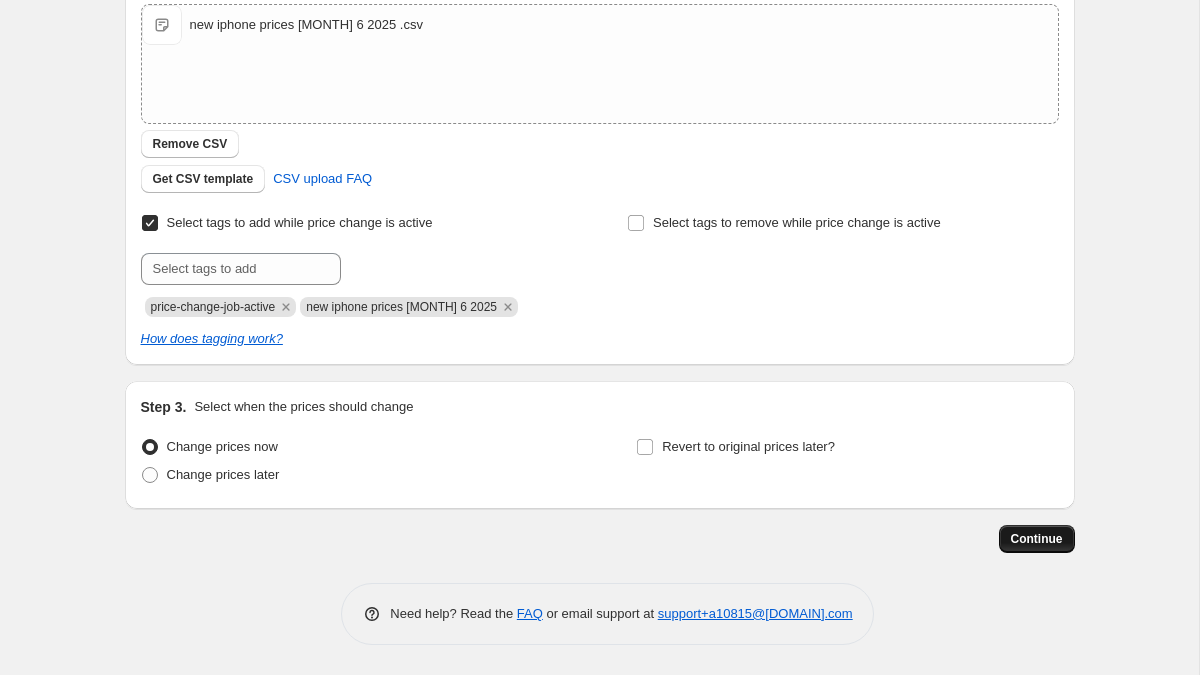 click on "Continue" at bounding box center [1037, 539] 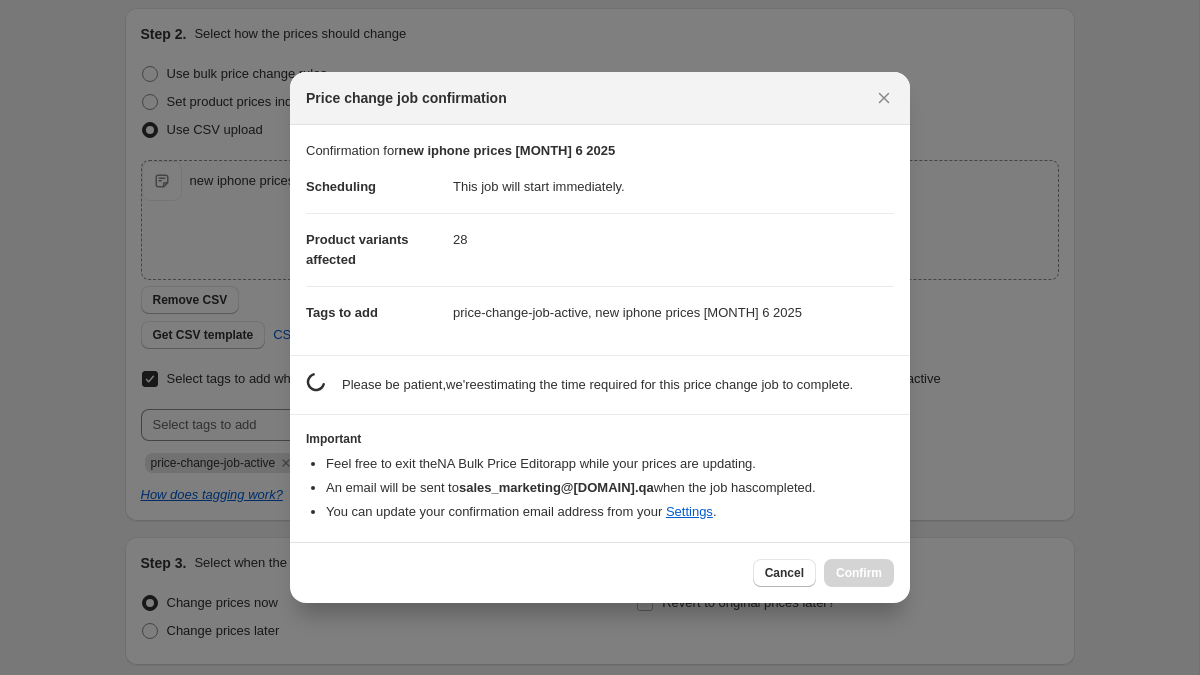 scroll, scrollTop: 0, scrollLeft: 0, axis: both 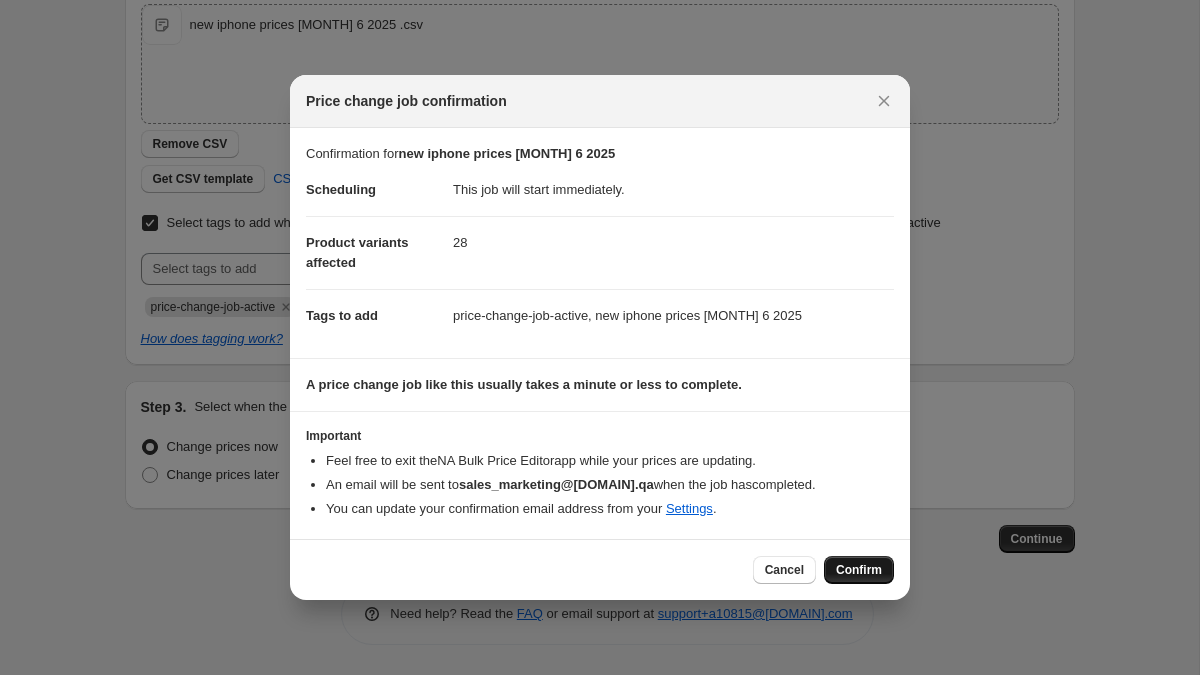 click on "Confirm" at bounding box center [859, 570] 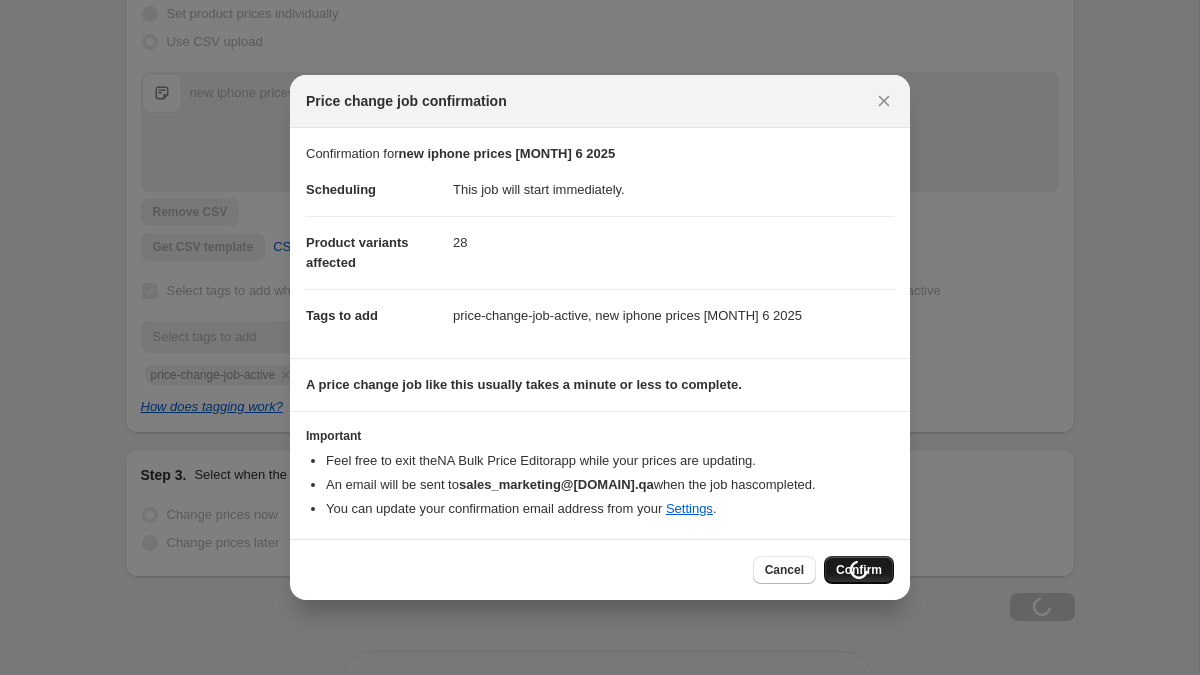 scroll, scrollTop: 432, scrollLeft: 0, axis: vertical 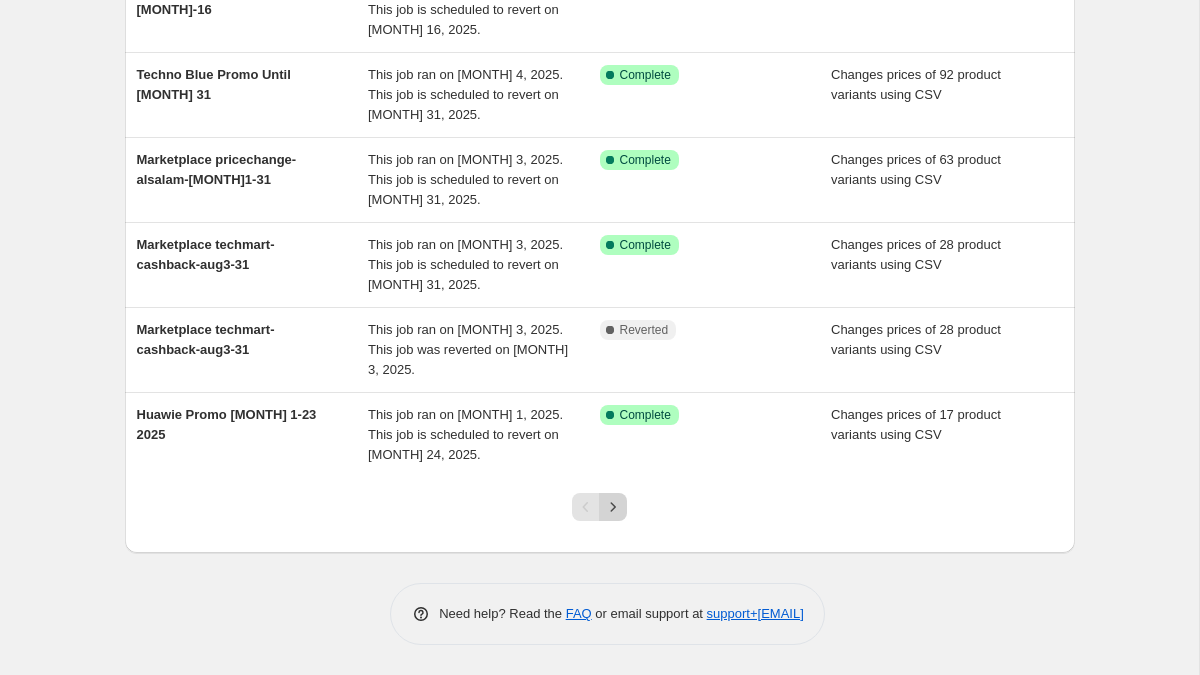 click 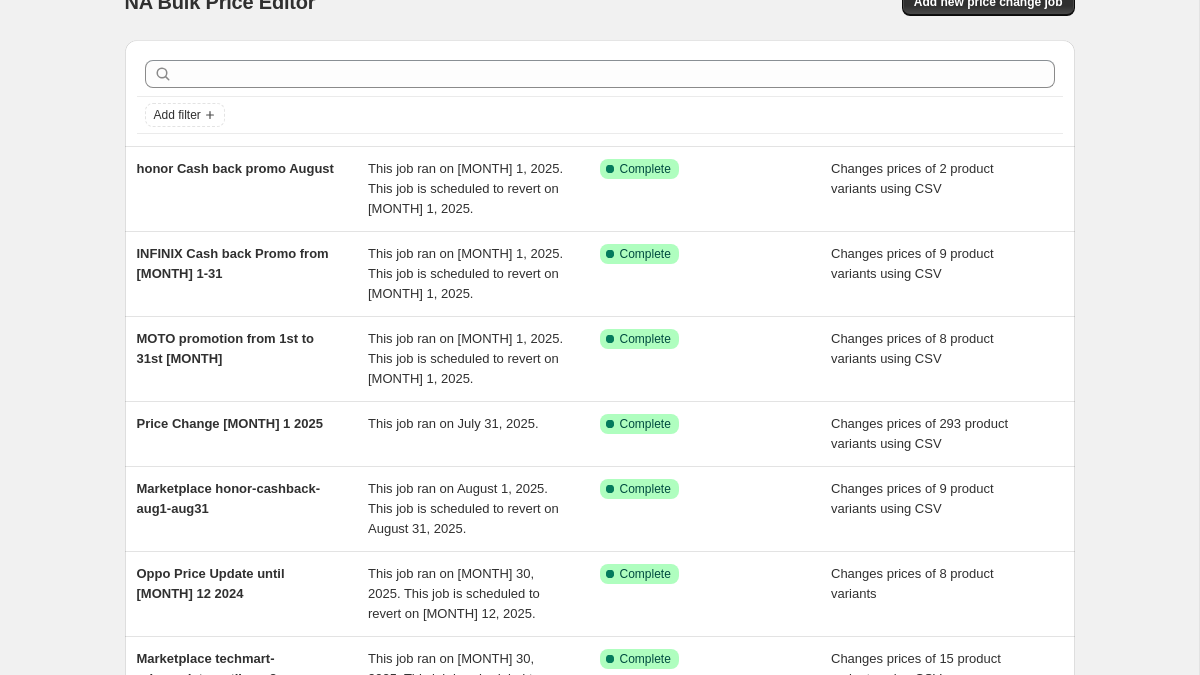 scroll, scrollTop: 475, scrollLeft: 0, axis: vertical 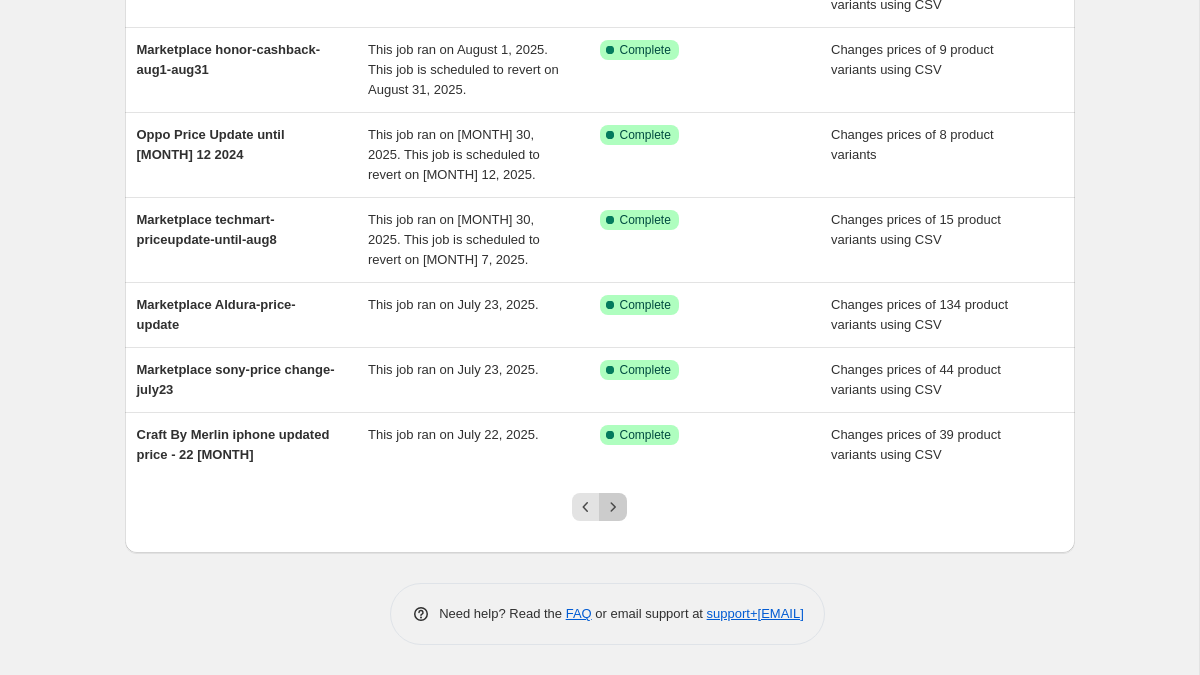 click at bounding box center [613, 507] 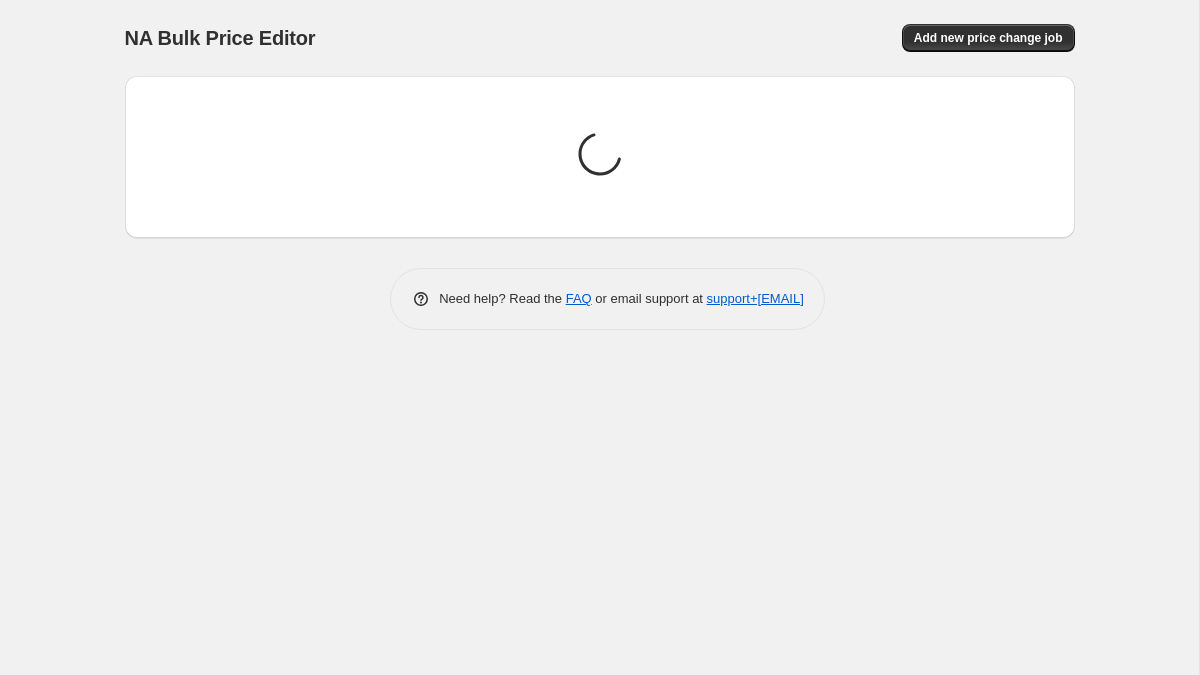scroll, scrollTop: 0, scrollLeft: 0, axis: both 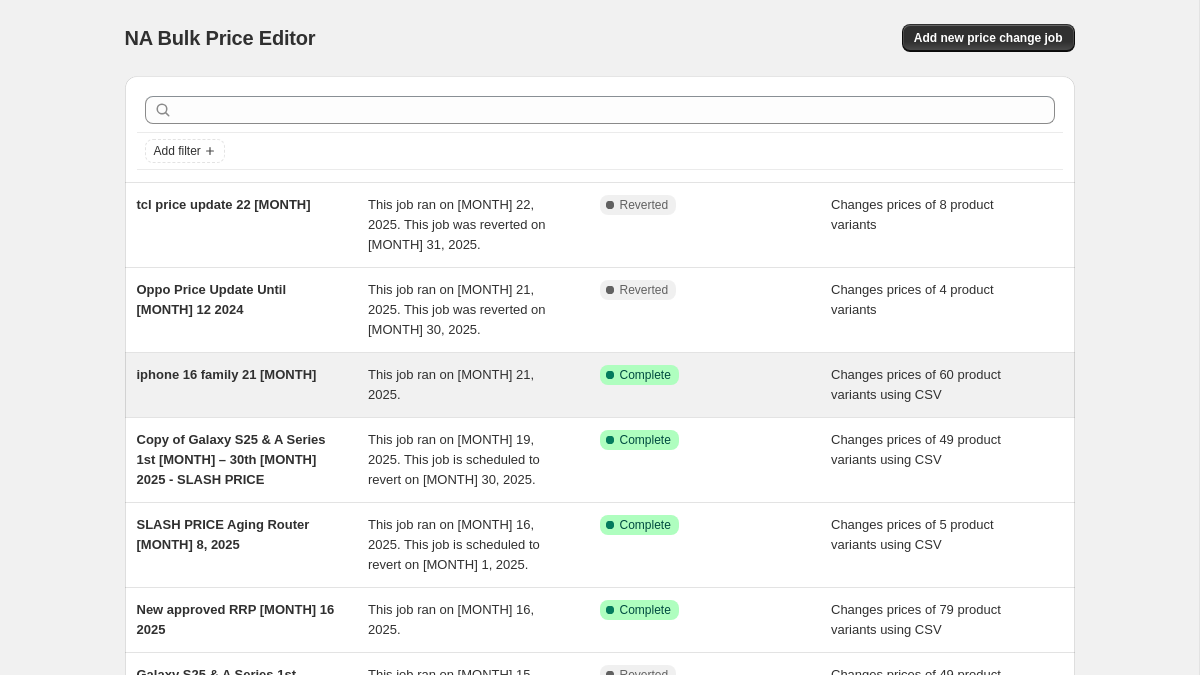 click on "iphone 16 family 21 [MONTH]" at bounding box center (227, 374) 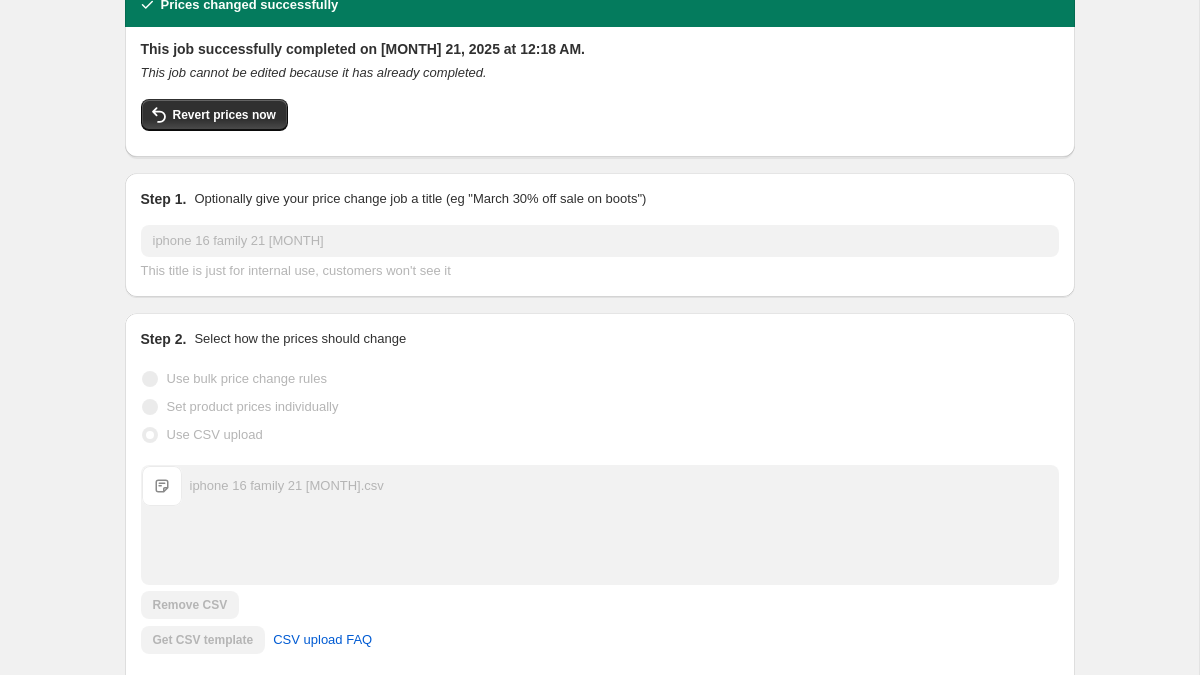 scroll, scrollTop: 0, scrollLeft: 0, axis: both 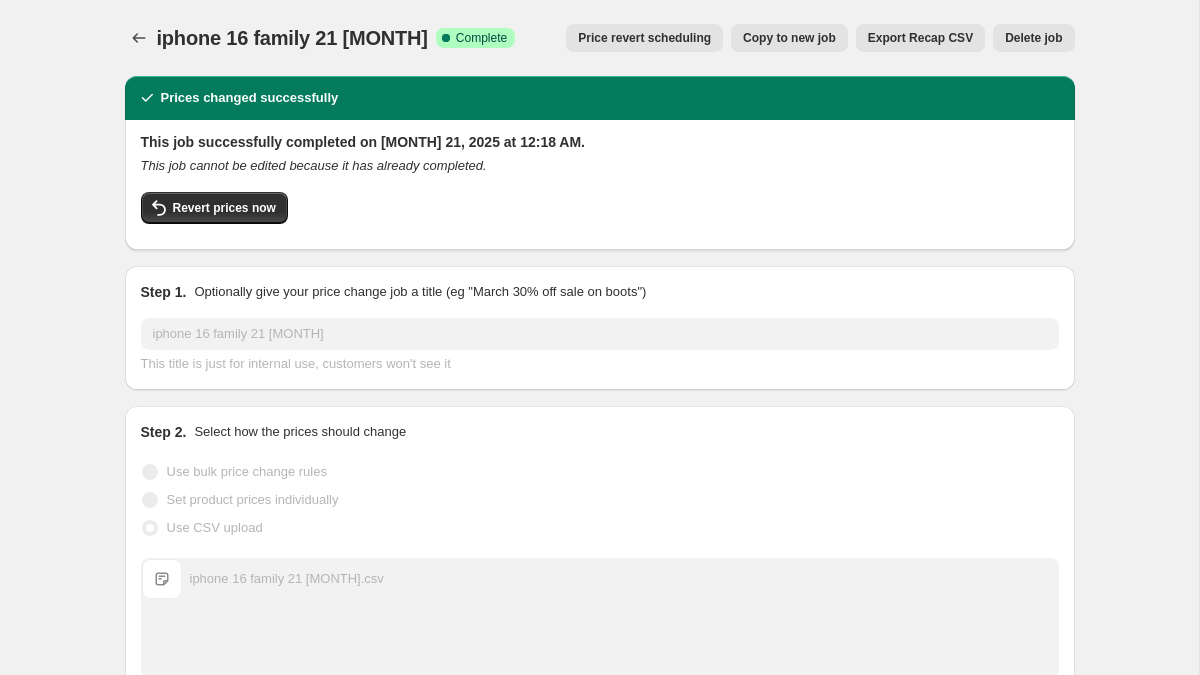 click on "Delete job" at bounding box center (1033, 38) 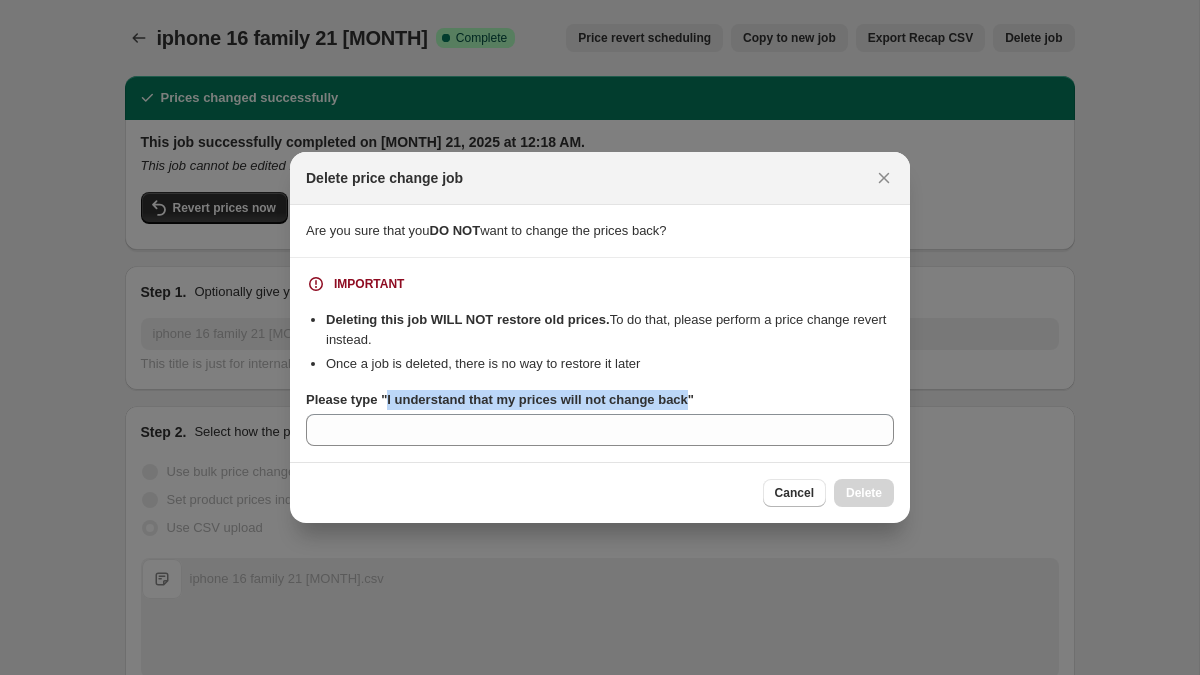 drag, startPoint x: 696, startPoint y: 401, endPoint x: 387, endPoint y: 402, distance: 309.00162 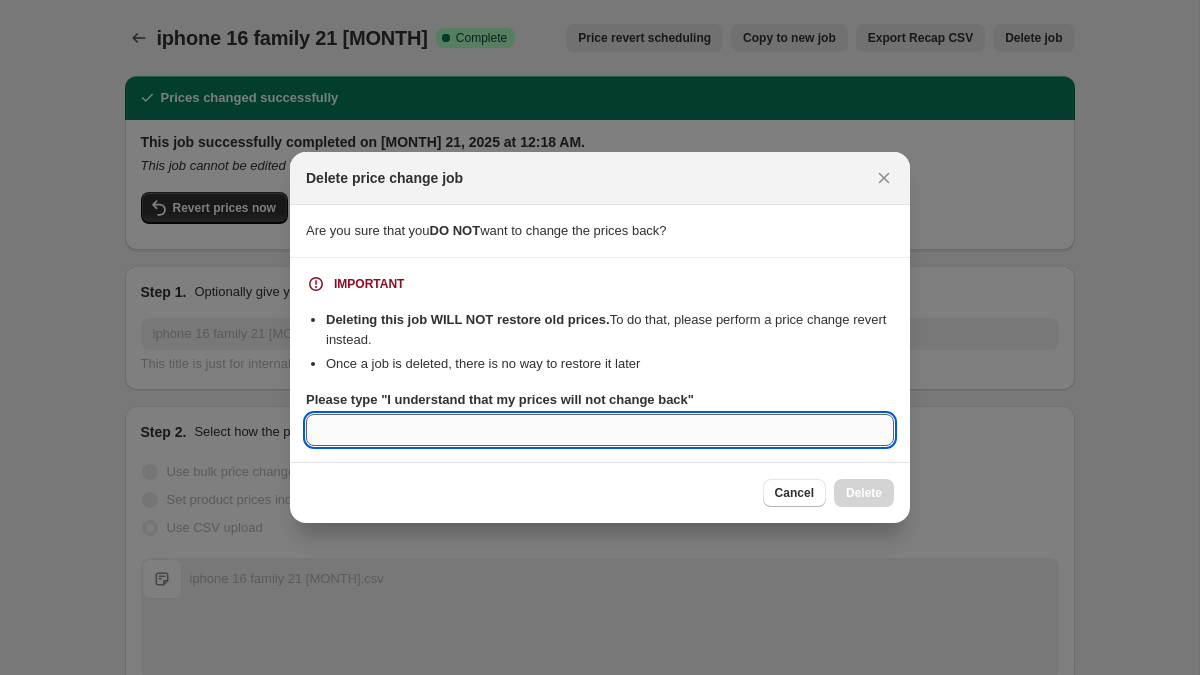 click on "Please type "I understand that my prices will not change back"" at bounding box center [600, 430] 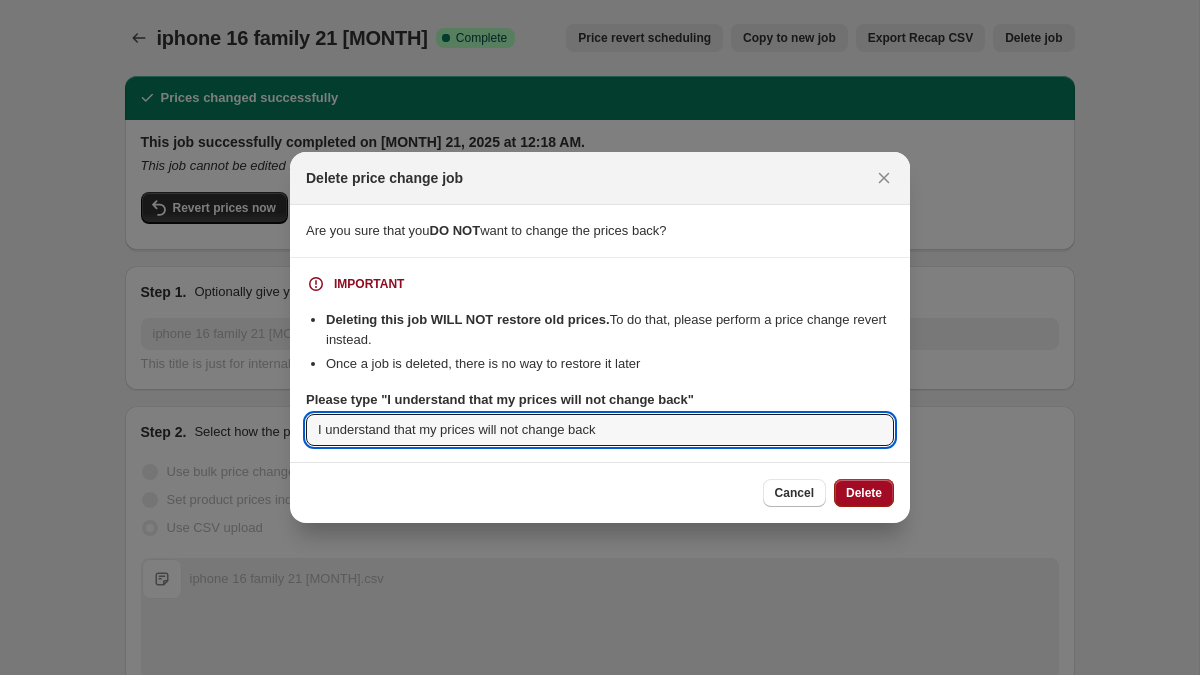 type on "I understand that my prices will not change back" 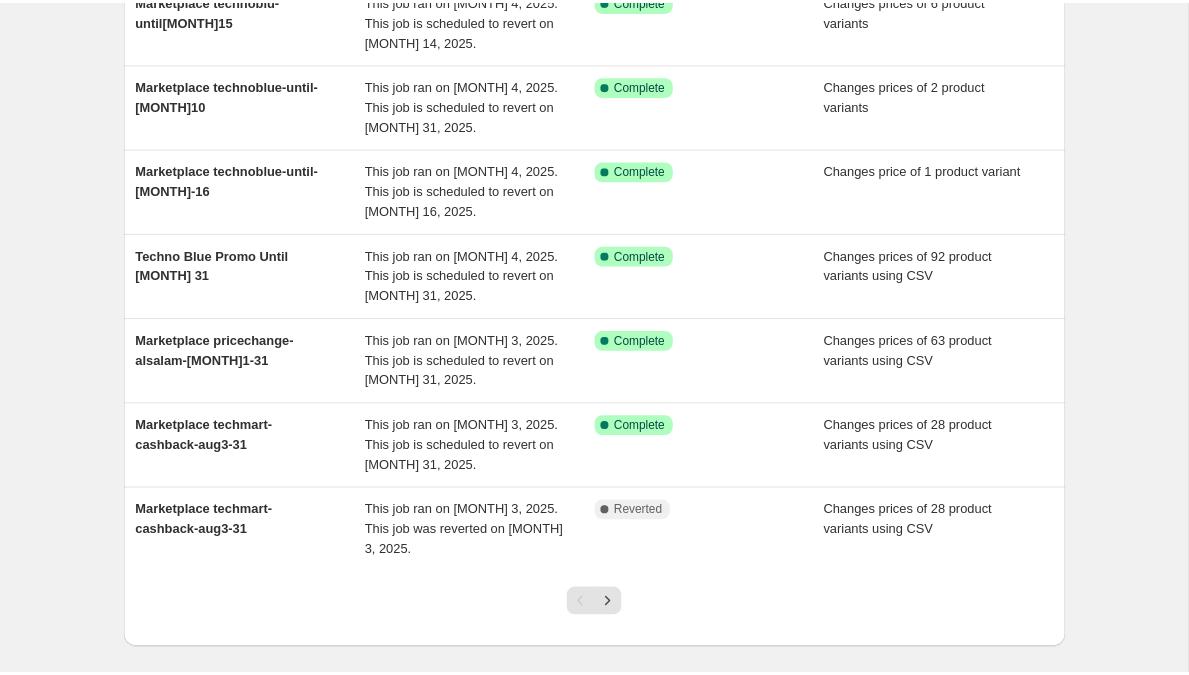 scroll, scrollTop: 0, scrollLeft: 0, axis: both 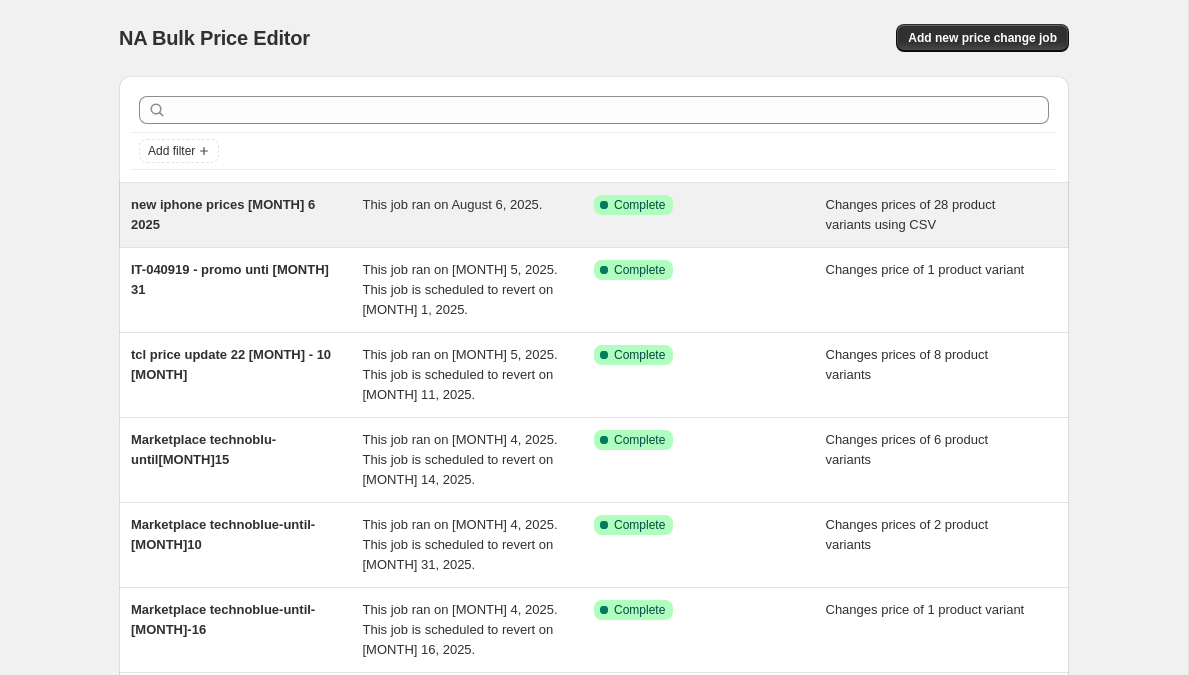 click on "new iphone prices [MONTH] 6 2025" at bounding box center (223, 214) 